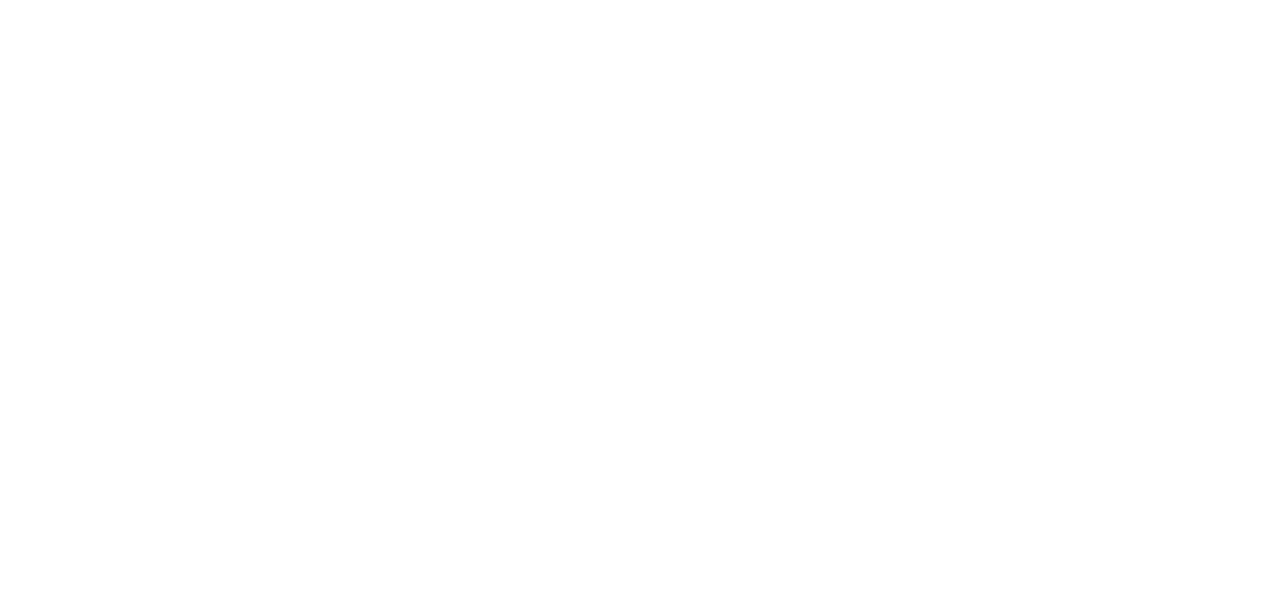 scroll, scrollTop: 0, scrollLeft: 0, axis: both 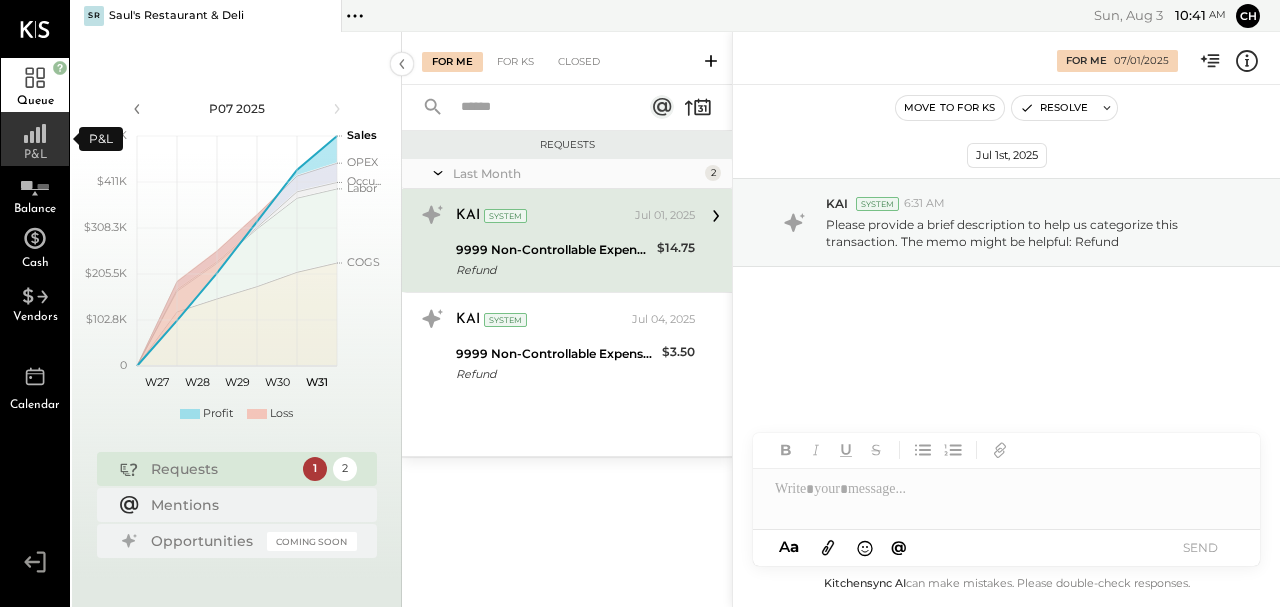 click on "P&L" at bounding box center (35, 139) 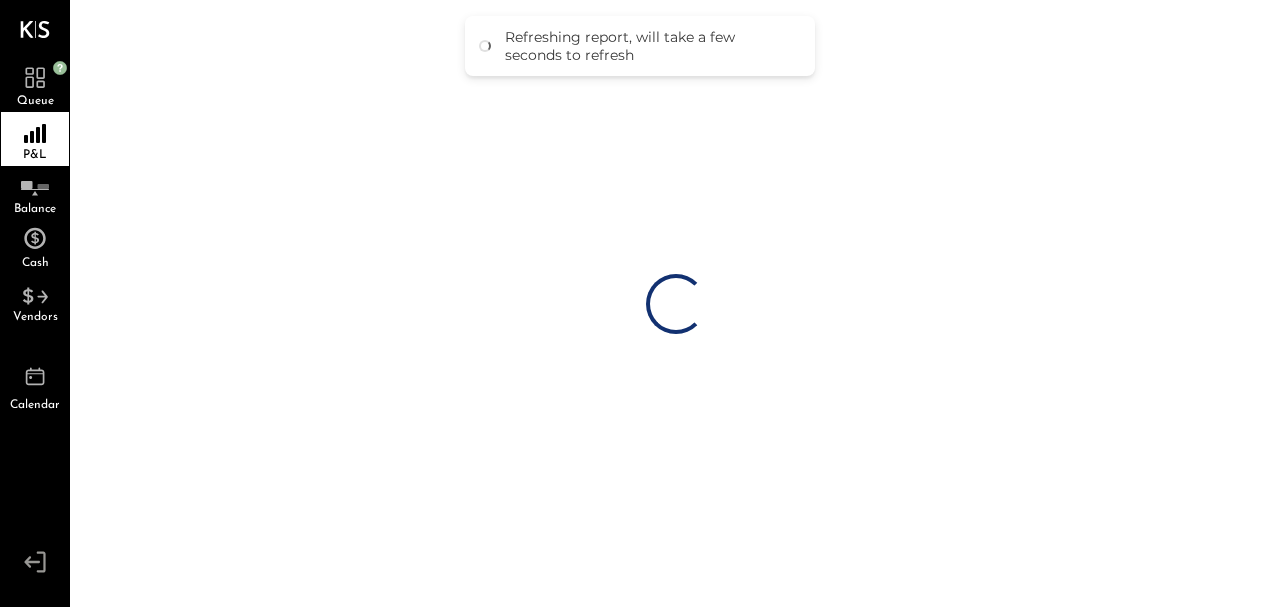 click on "Refreshing report, will take a few seconds to refresh" at bounding box center (650, 46) 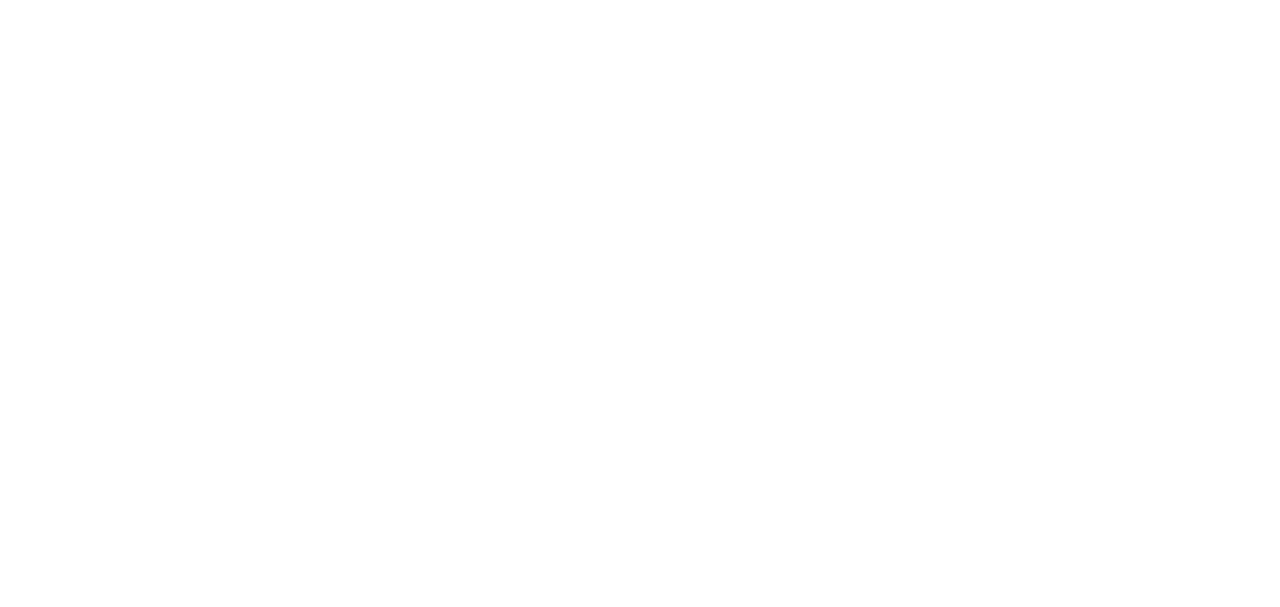 scroll, scrollTop: 0, scrollLeft: 0, axis: both 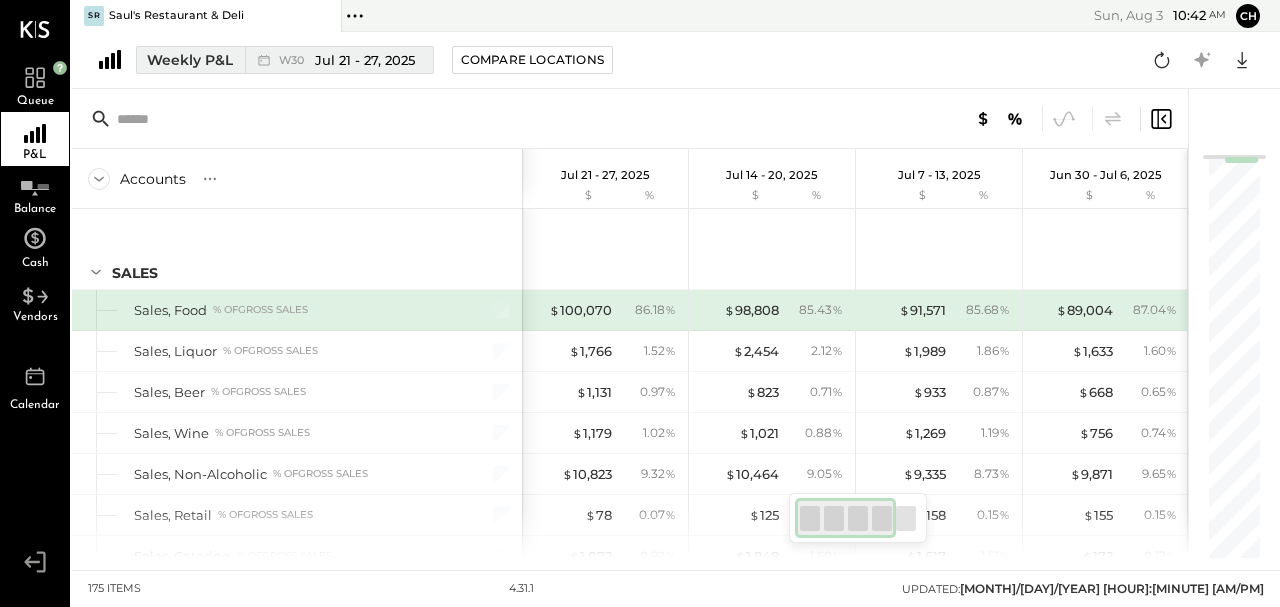 click on "W30" at bounding box center (294, 60) 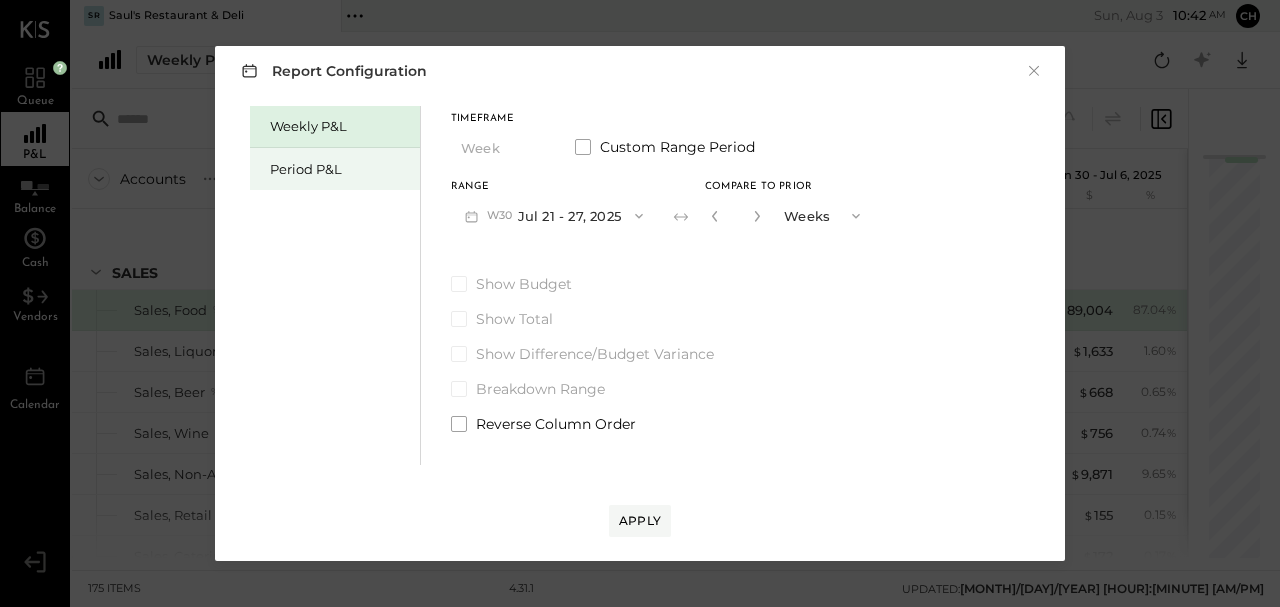 drag, startPoint x: 324, startPoint y: 172, endPoint x: 335, endPoint y: 168, distance: 11.7046995 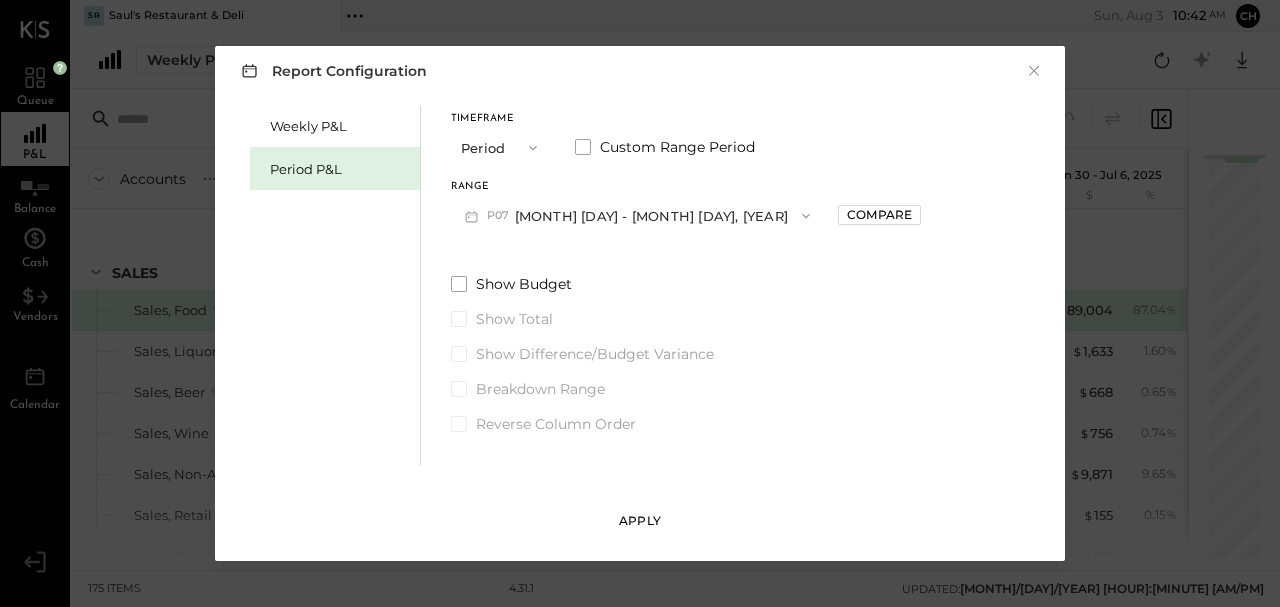 click on "Apply" at bounding box center [640, 520] 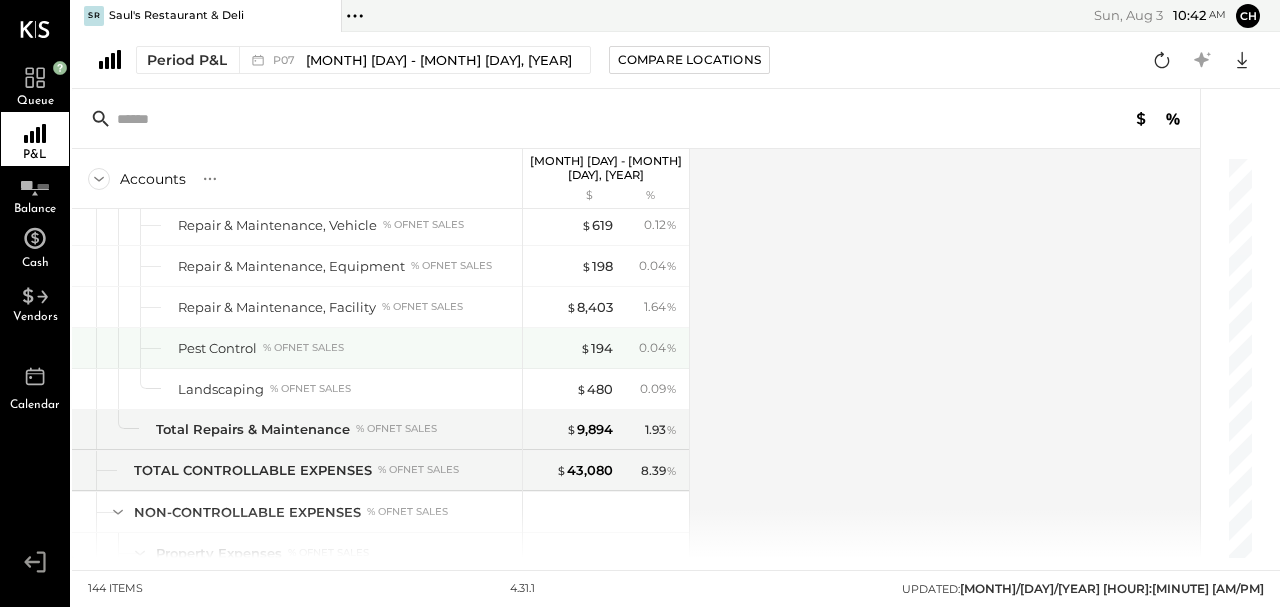scroll, scrollTop: 3951, scrollLeft: 0, axis: vertical 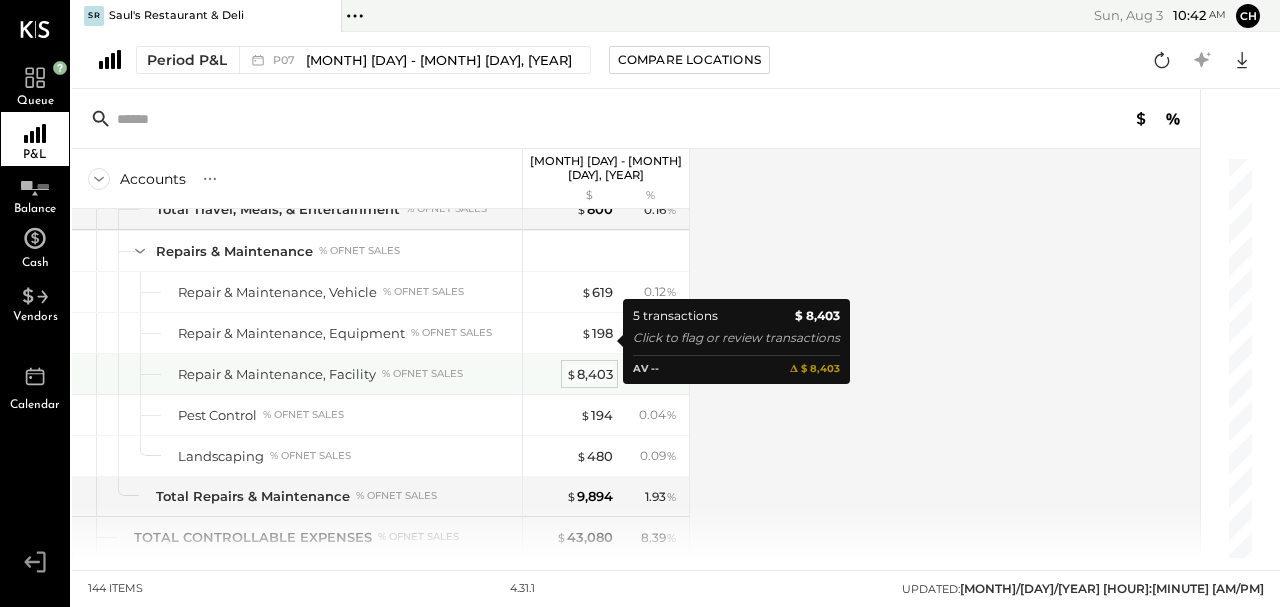 click on "$ 8,403" at bounding box center (589, 374) 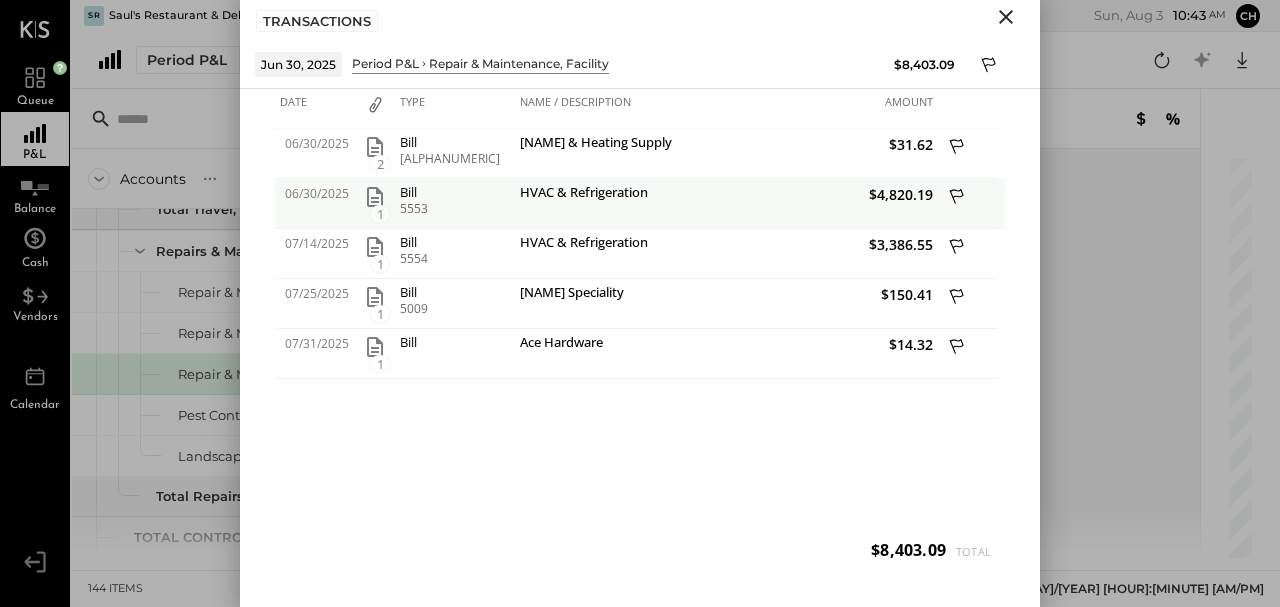 click 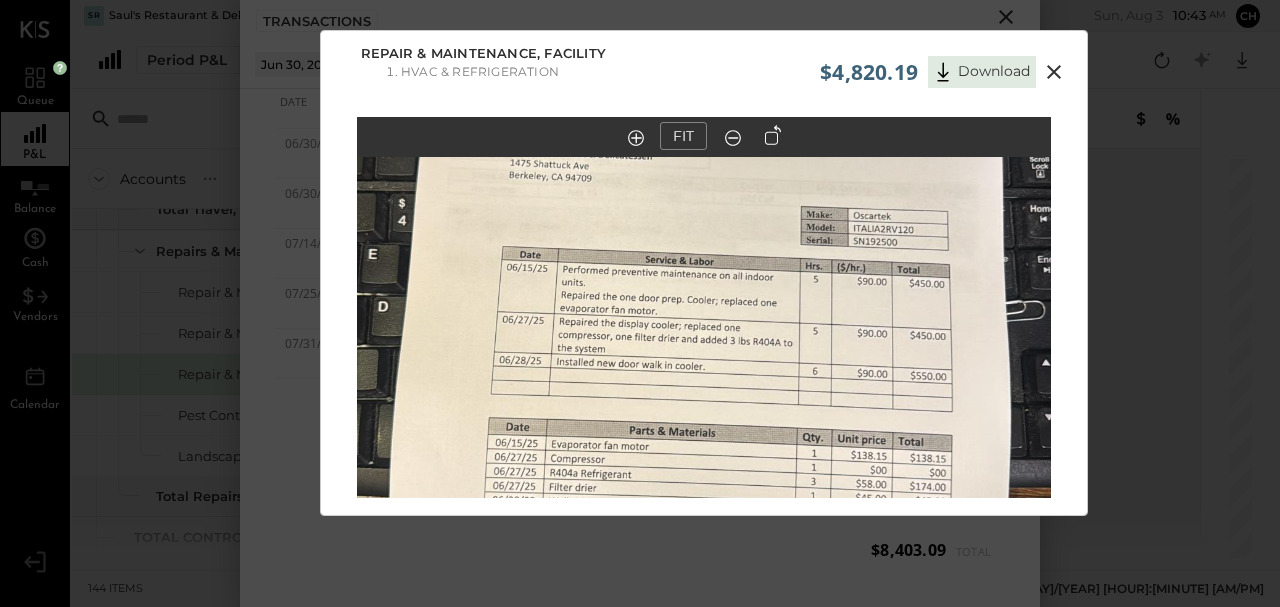scroll, scrollTop: 56, scrollLeft: 0, axis: vertical 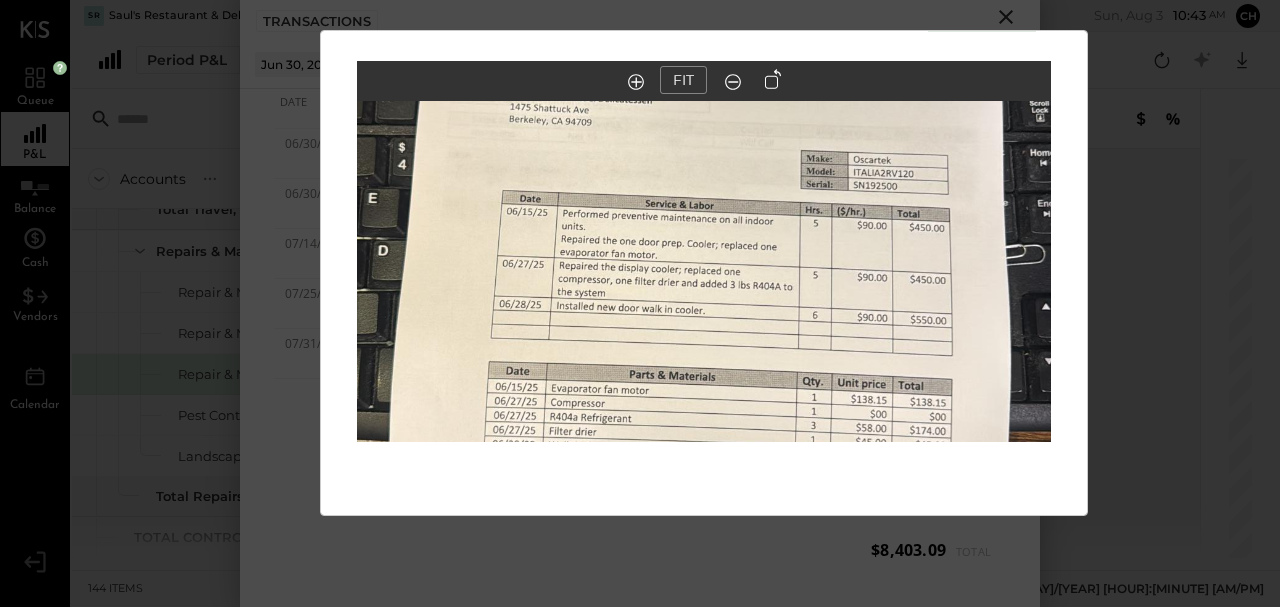 click 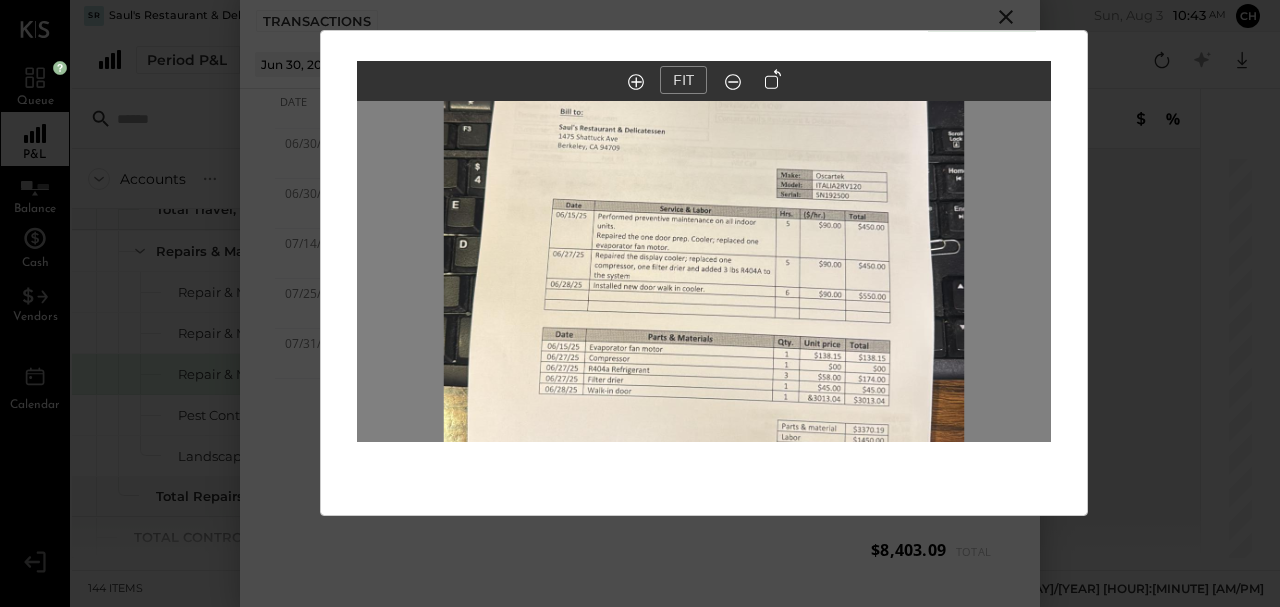 click on "$4,820.19 Download Repair & Maintenance, Facility HVAC & Refrigeration FIT" at bounding box center (640, 303) 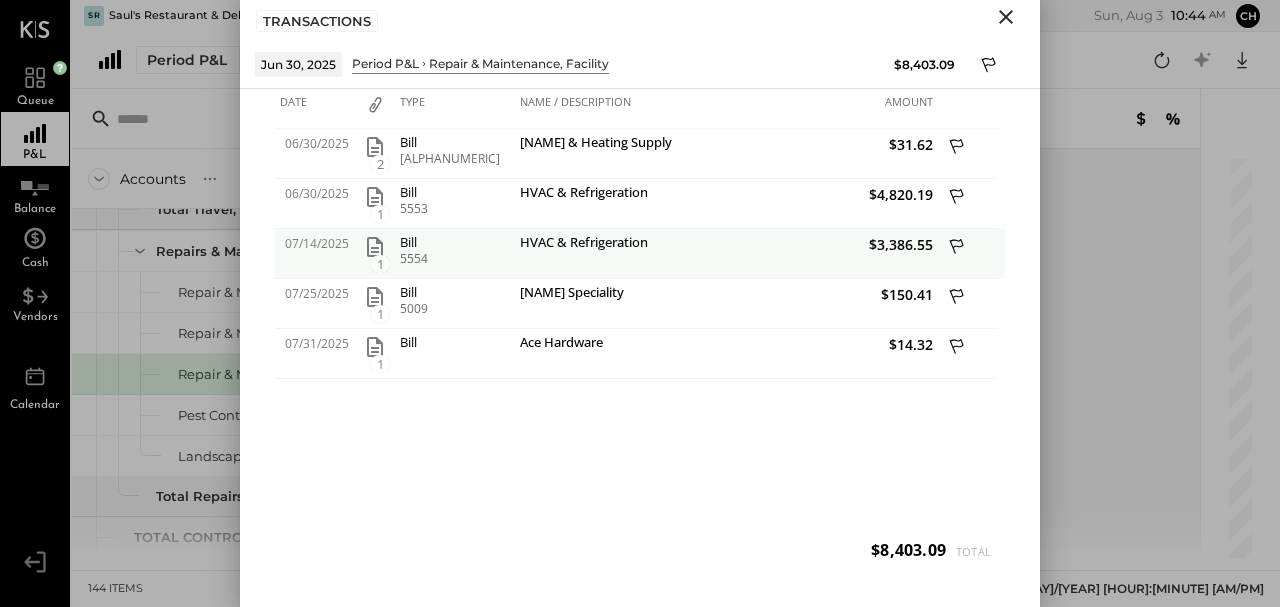 click 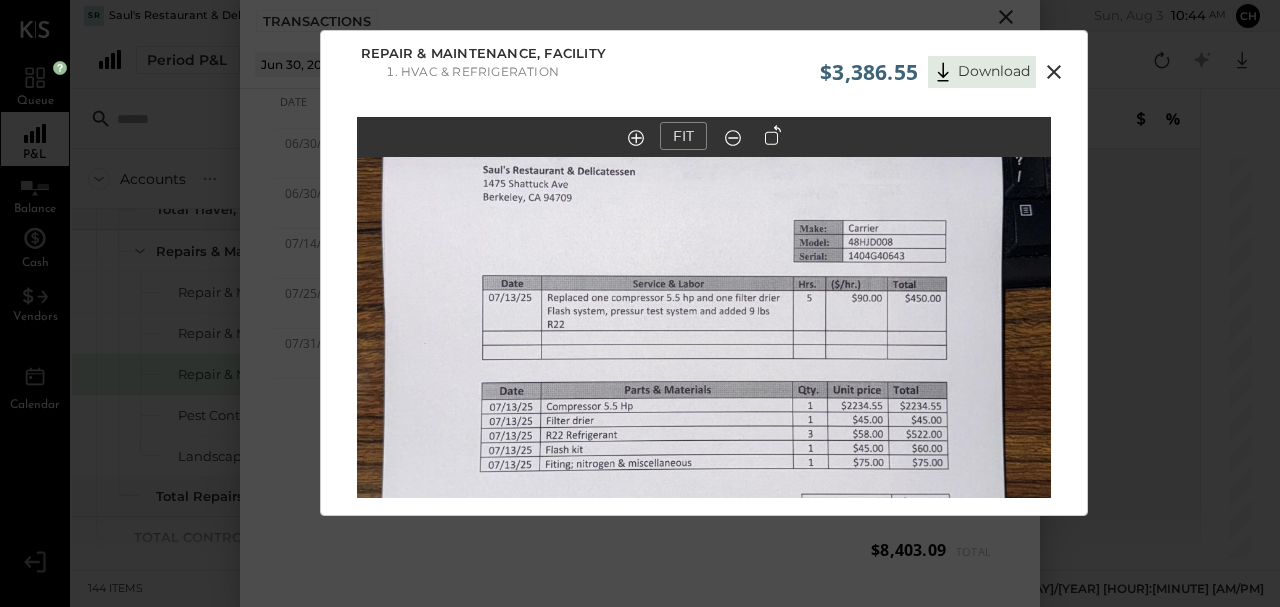 click 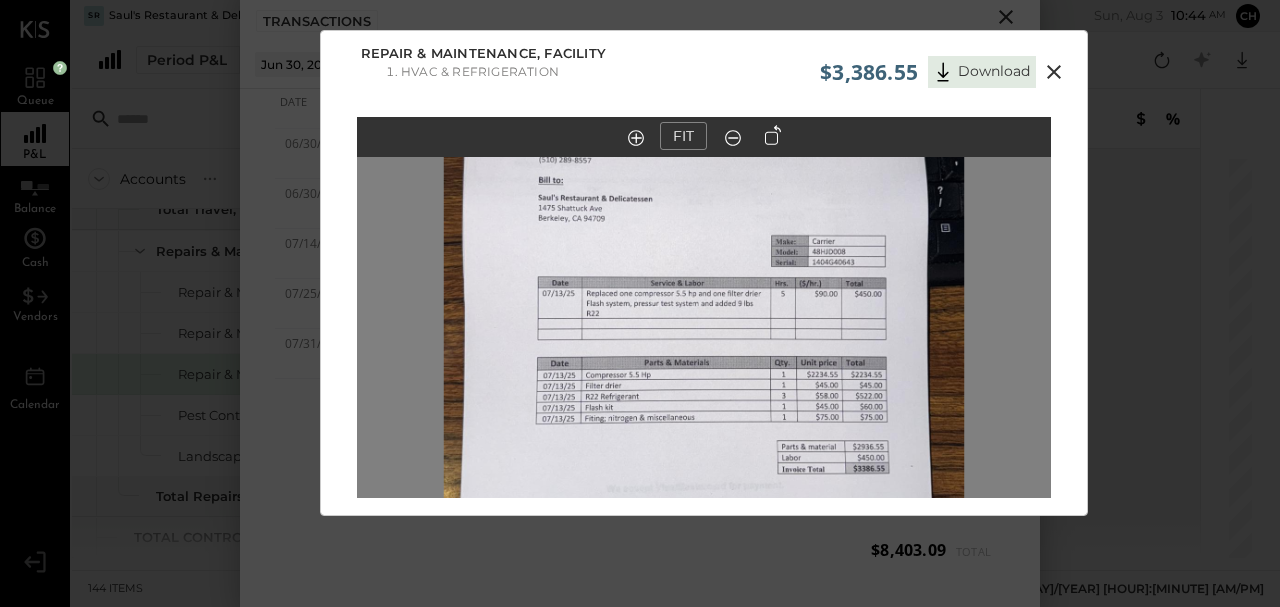click 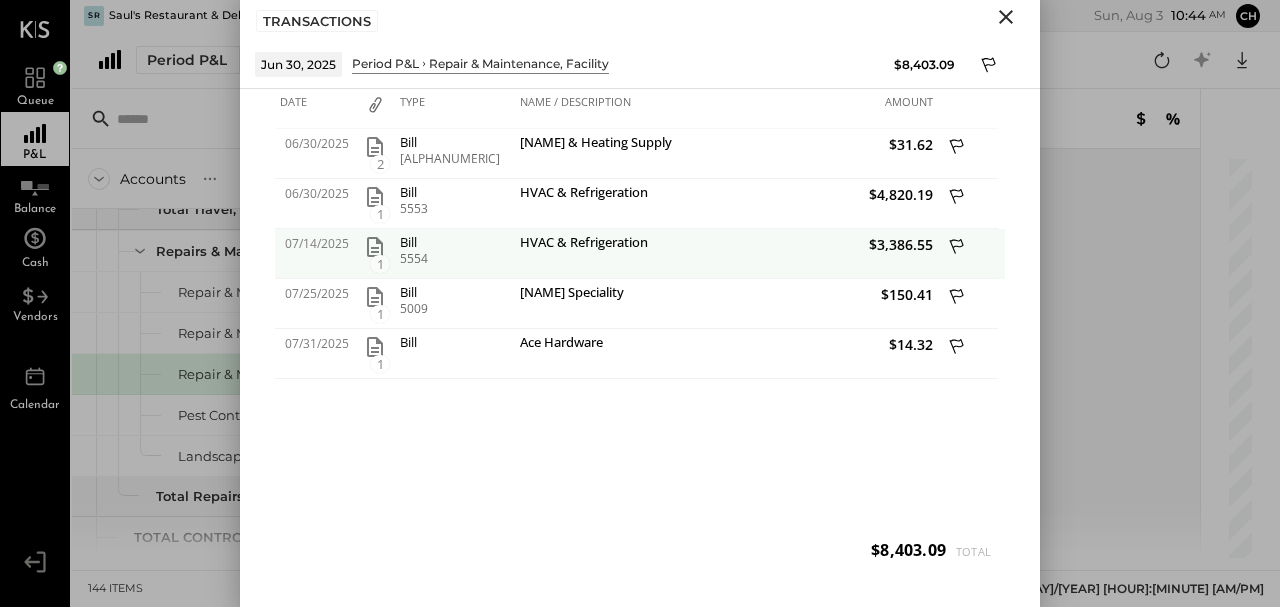 click 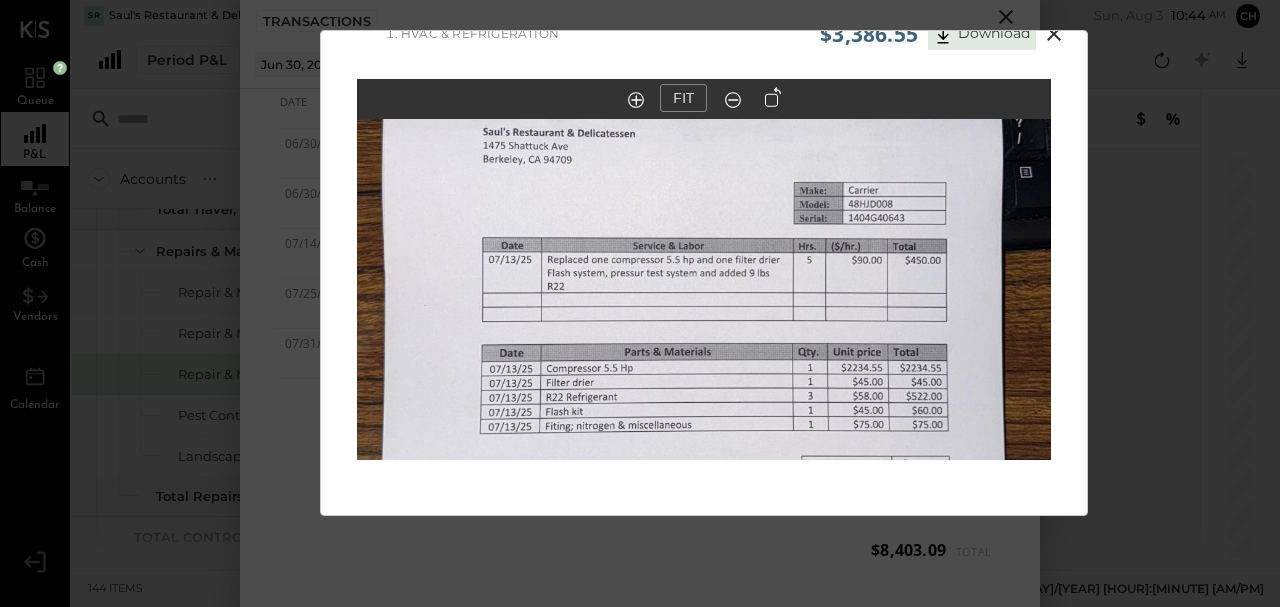 scroll, scrollTop: 56, scrollLeft: 0, axis: vertical 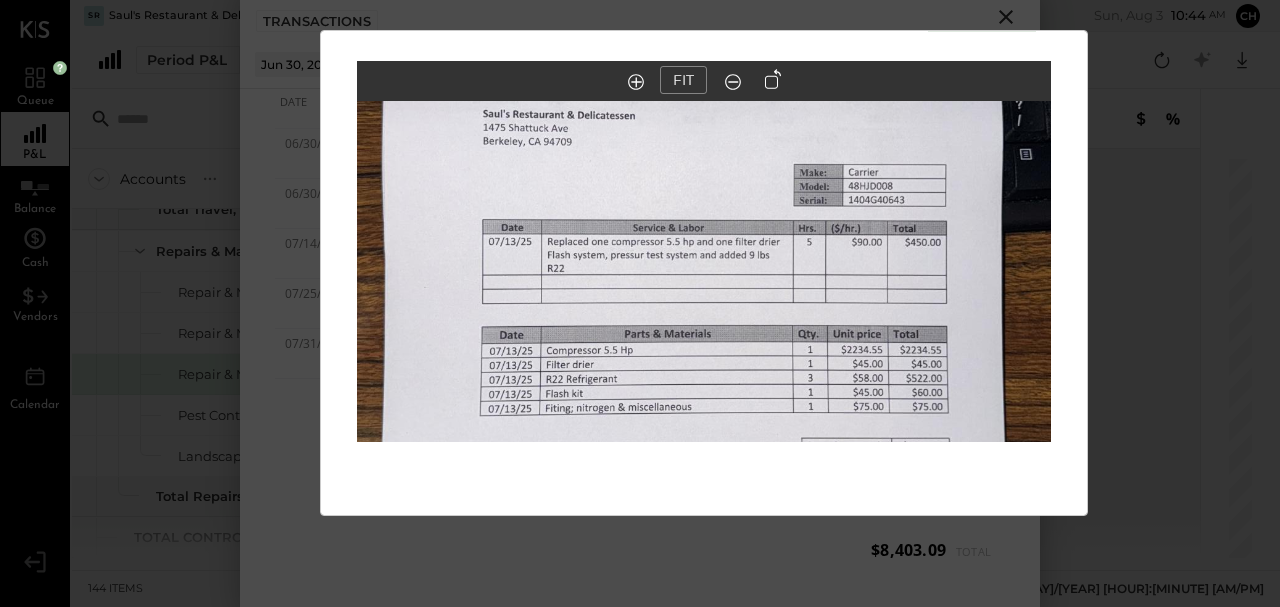 click 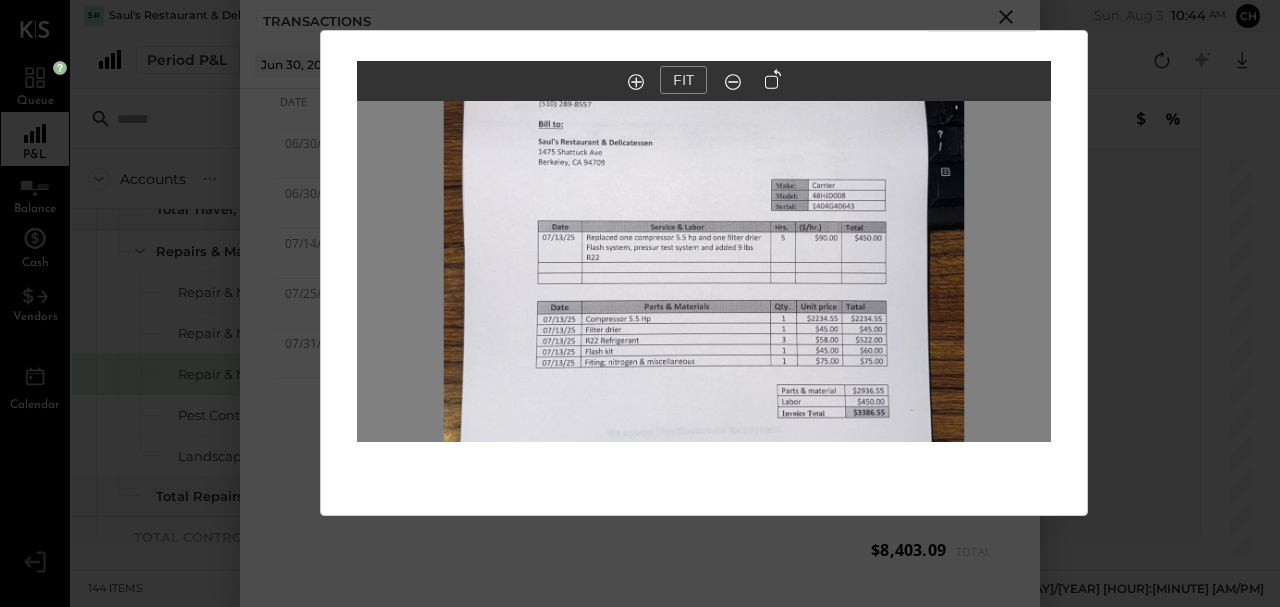 click on "$3,386.55 Download Repair & Maintenance, Facility HVAC & Refrigeration FIT" at bounding box center [640, 303] 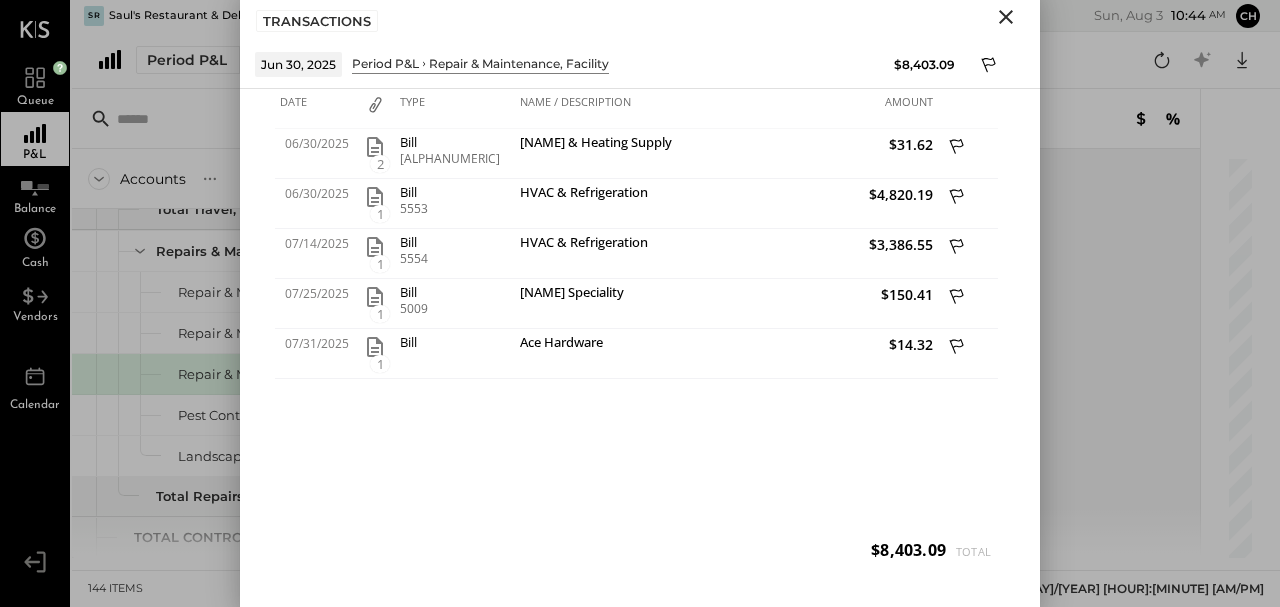 click 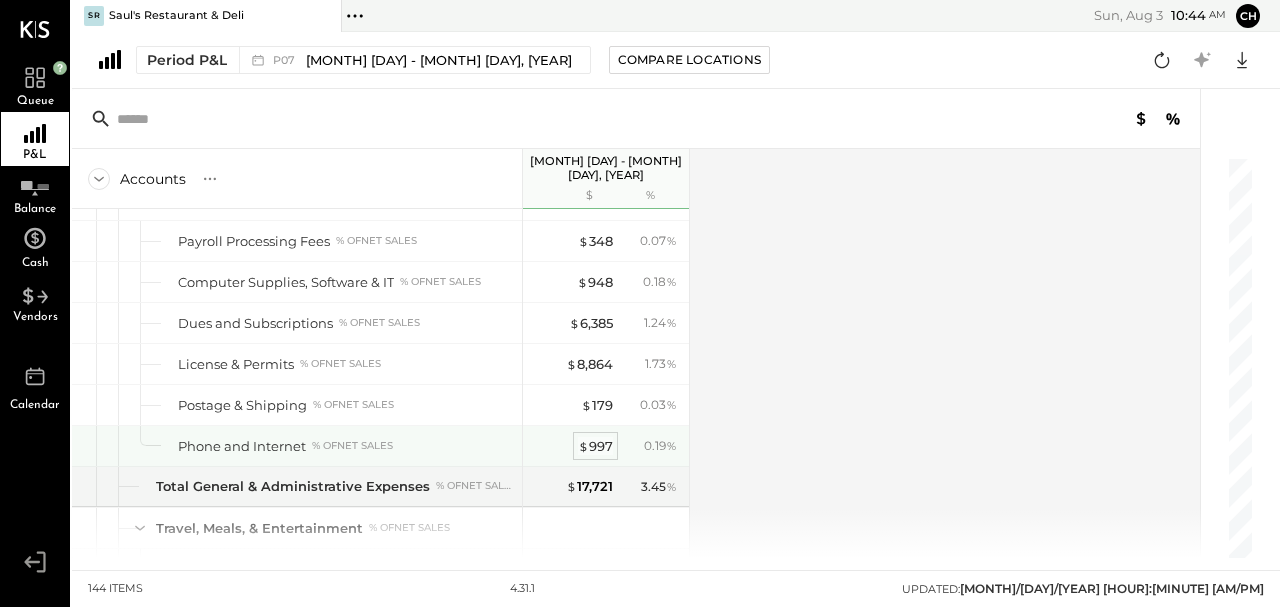scroll, scrollTop: 3484, scrollLeft: 0, axis: vertical 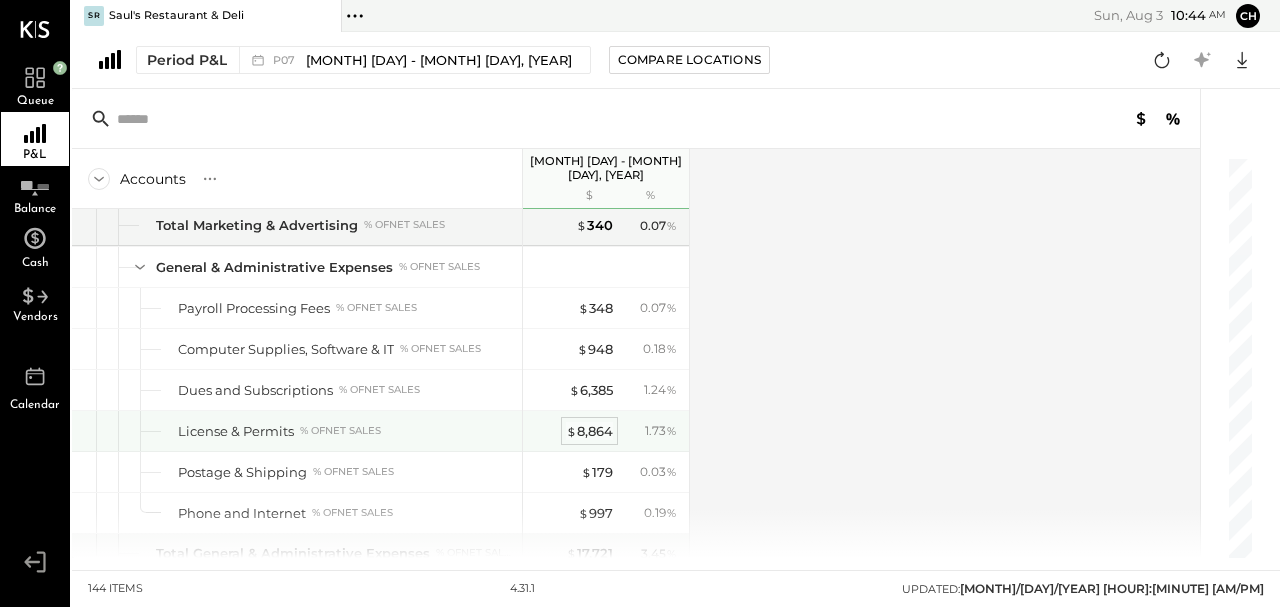click on "$ 8,864" at bounding box center [589, 431] 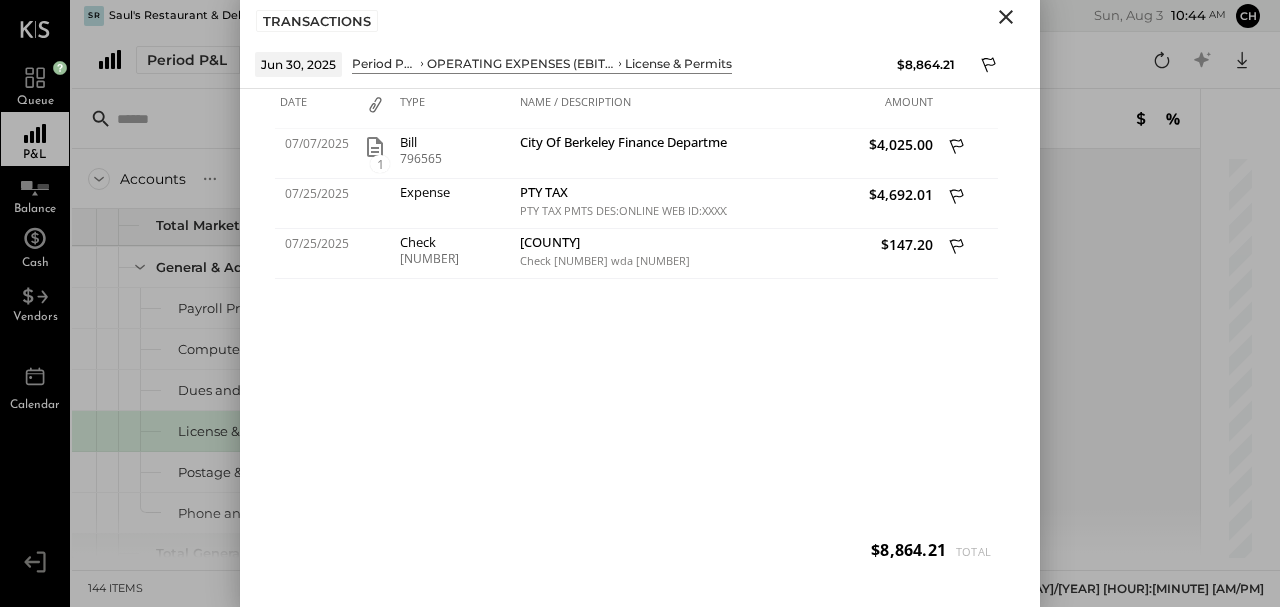 click 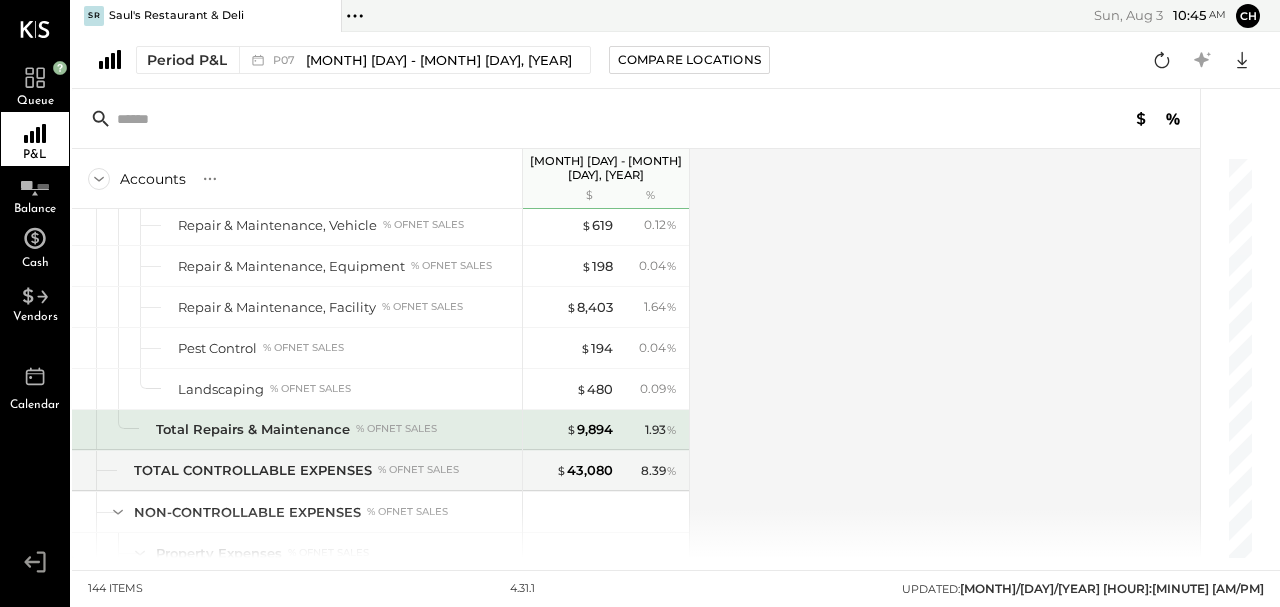 scroll, scrollTop: 4084, scrollLeft: 0, axis: vertical 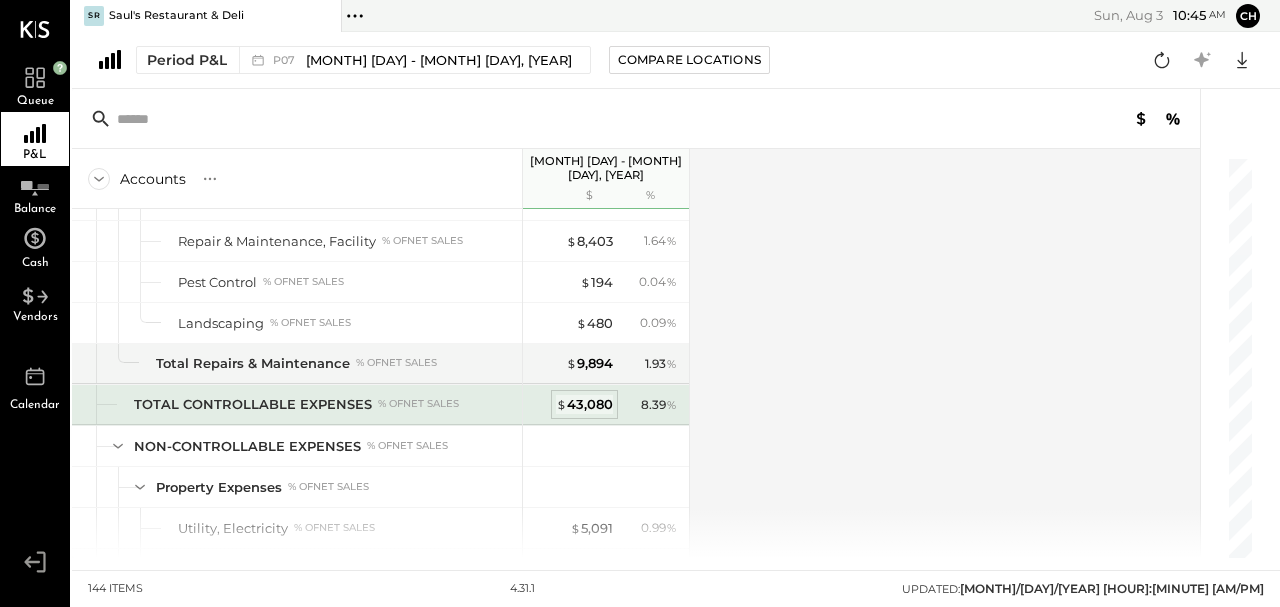 click on "$ 43,080" at bounding box center [584, 404] 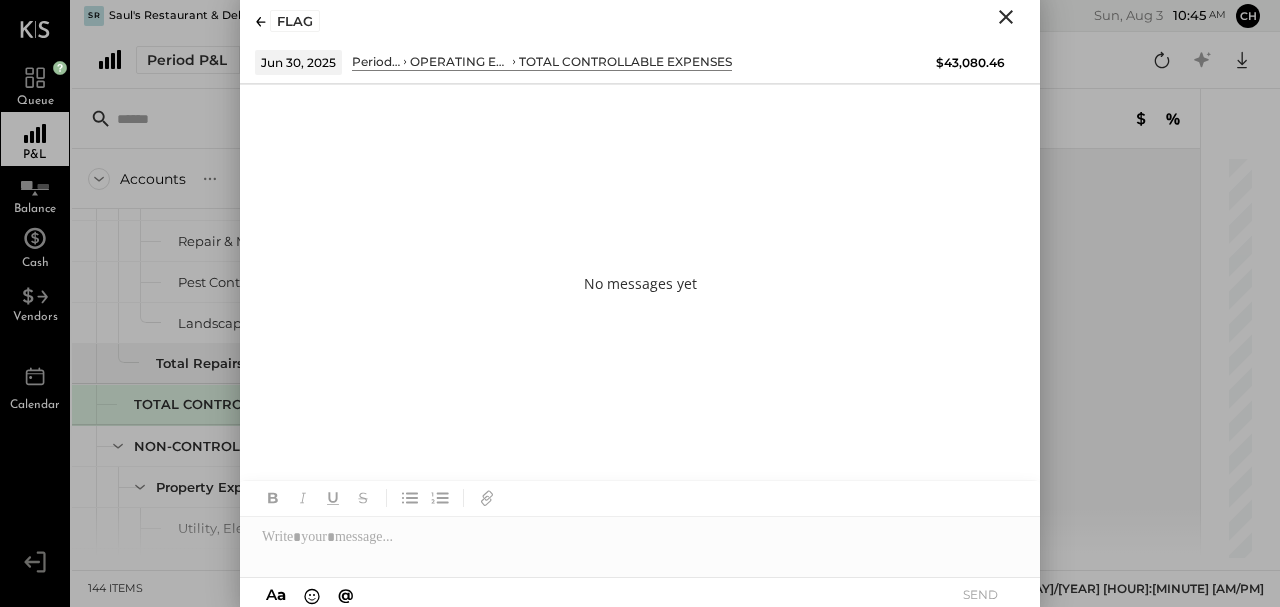 drag, startPoint x: 1006, startPoint y: 18, endPoint x: 988, endPoint y: 24, distance: 18.973665 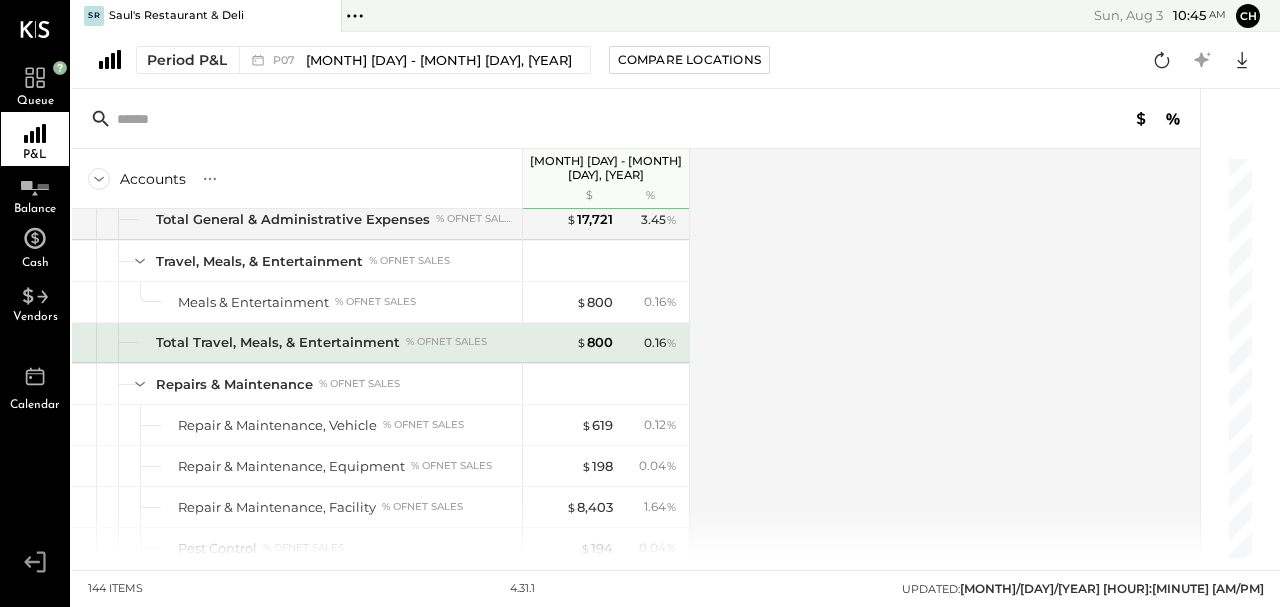 scroll, scrollTop: 3484, scrollLeft: 0, axis: vertical 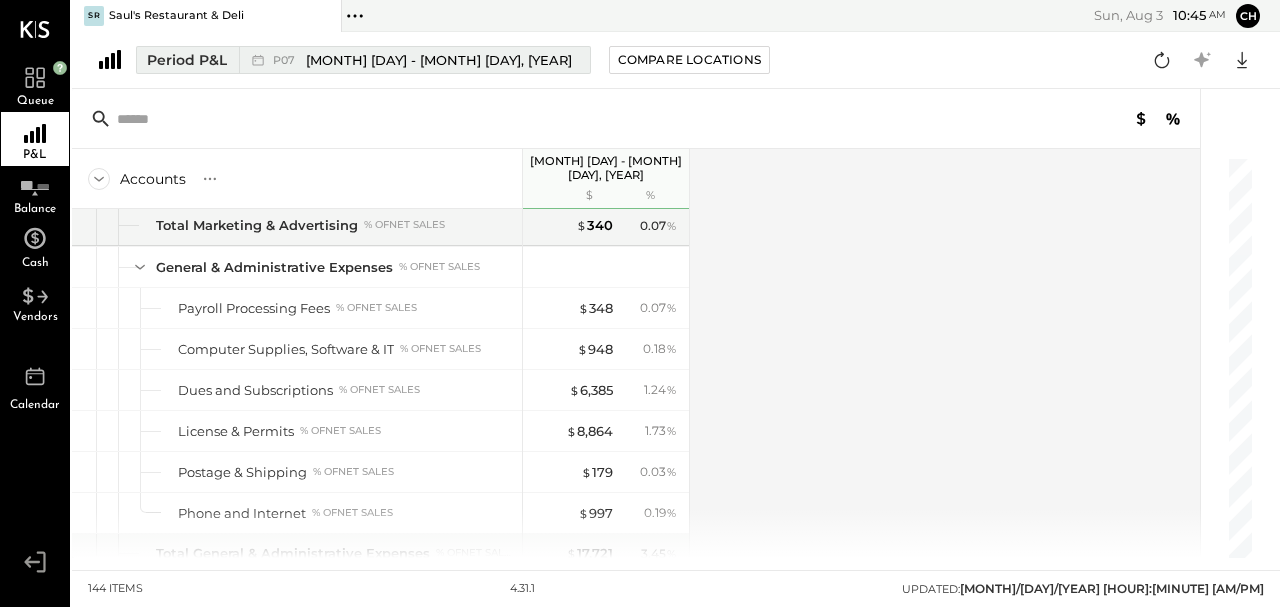 click on "P07" at bounding box center [287, 60] 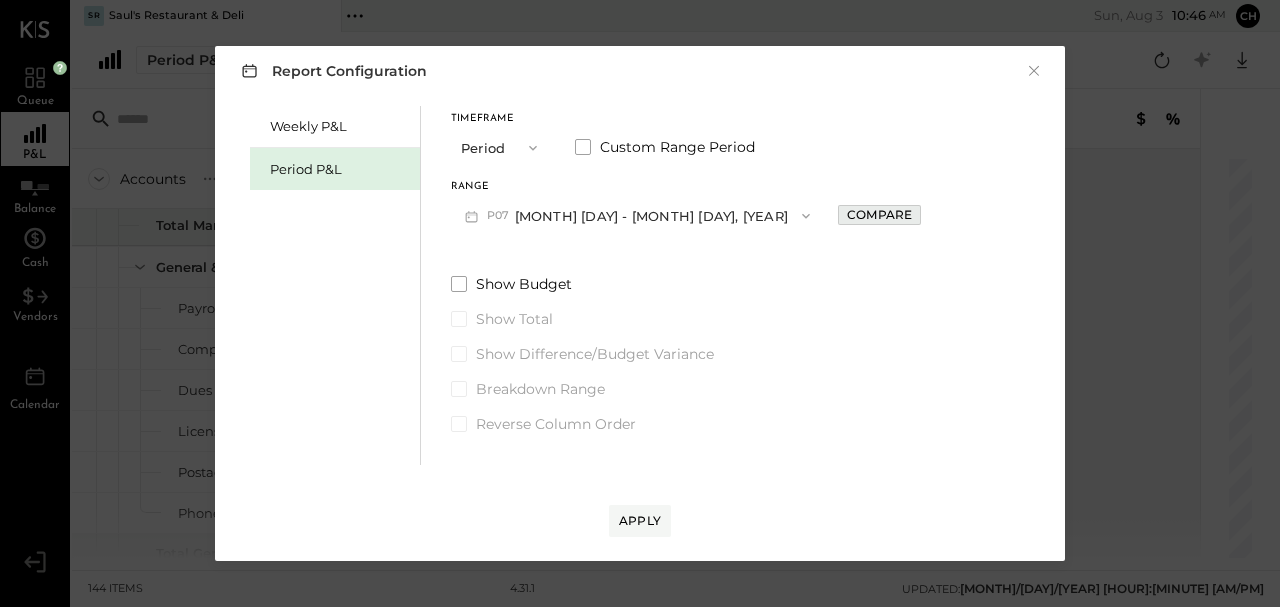 click on "Compare" at bounding box center (879, 214) 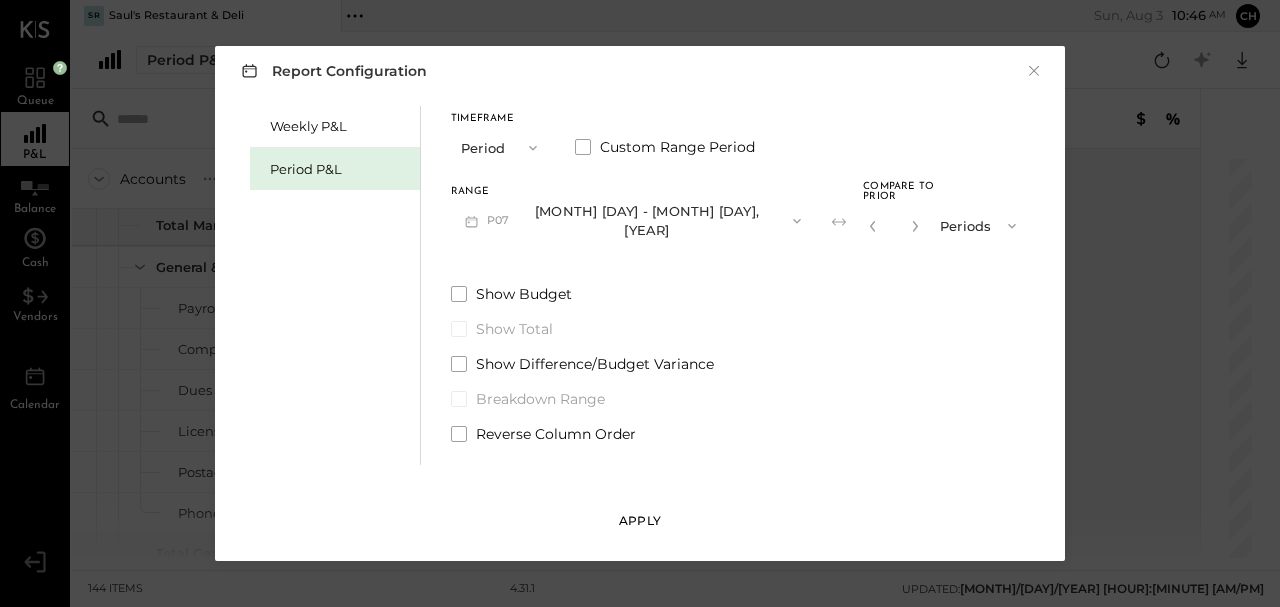 click on "Apply" at bounding box center (640, 520) 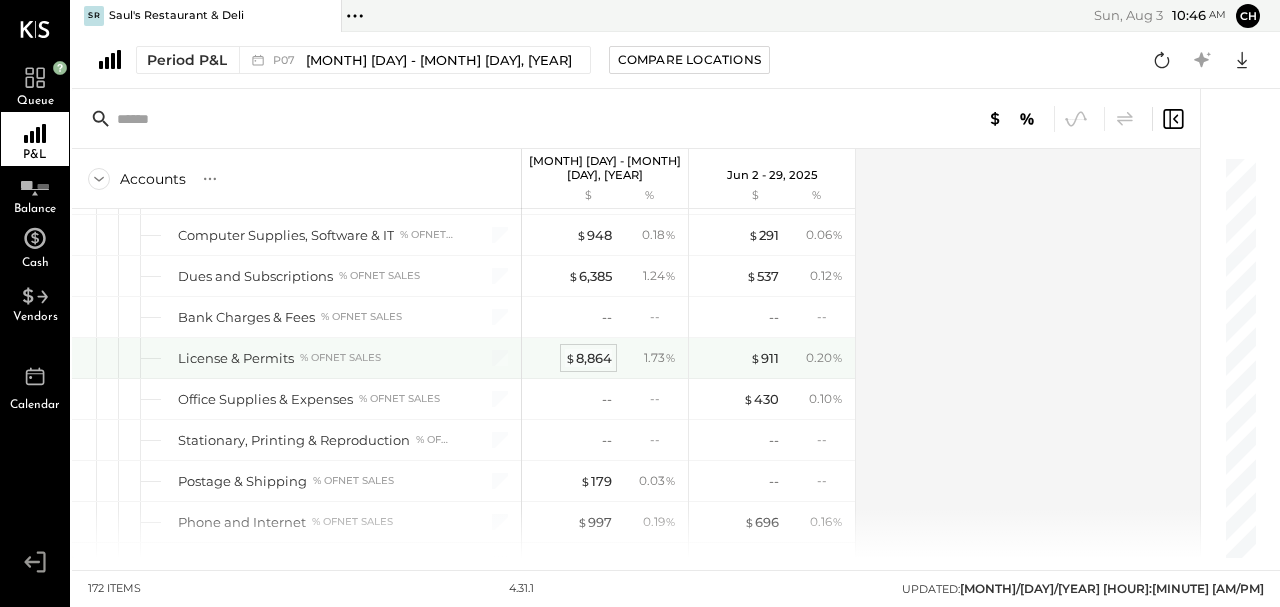 scroll, scrollTop: 4187, scrollLeft: 0, axis: vertical 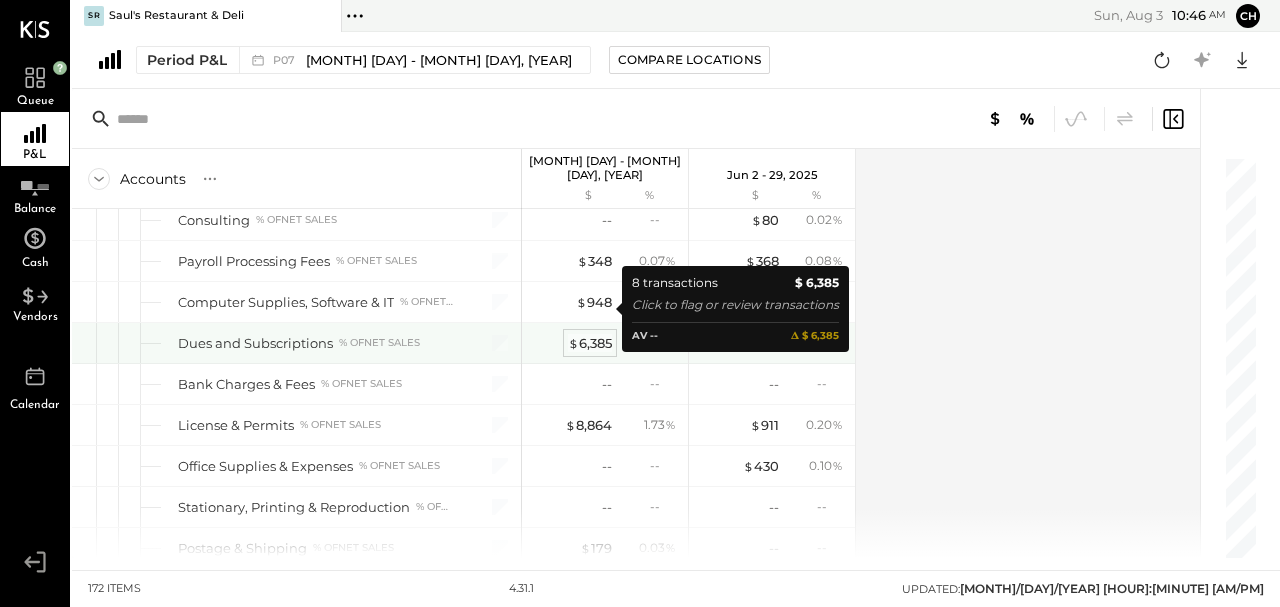 click on "$ 6,385" at bounding box center [590, 343] 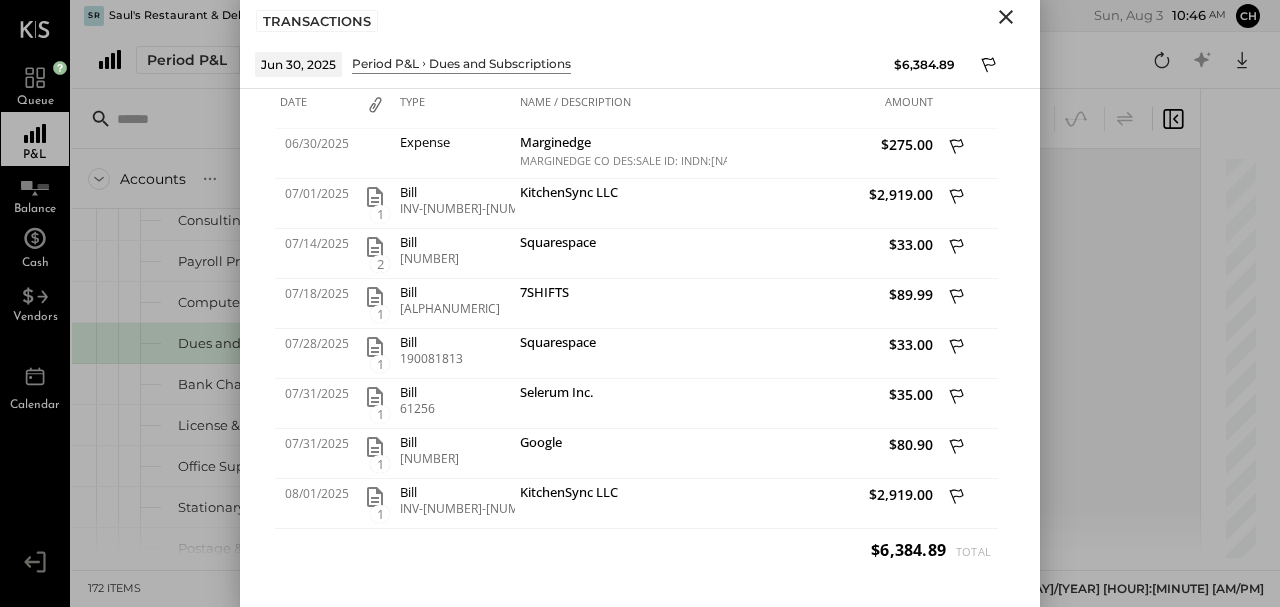 drag, startPoint x: 998, startPoint y: 12, endPoint x: 966, endPoint y: 35, distance: 39.40812 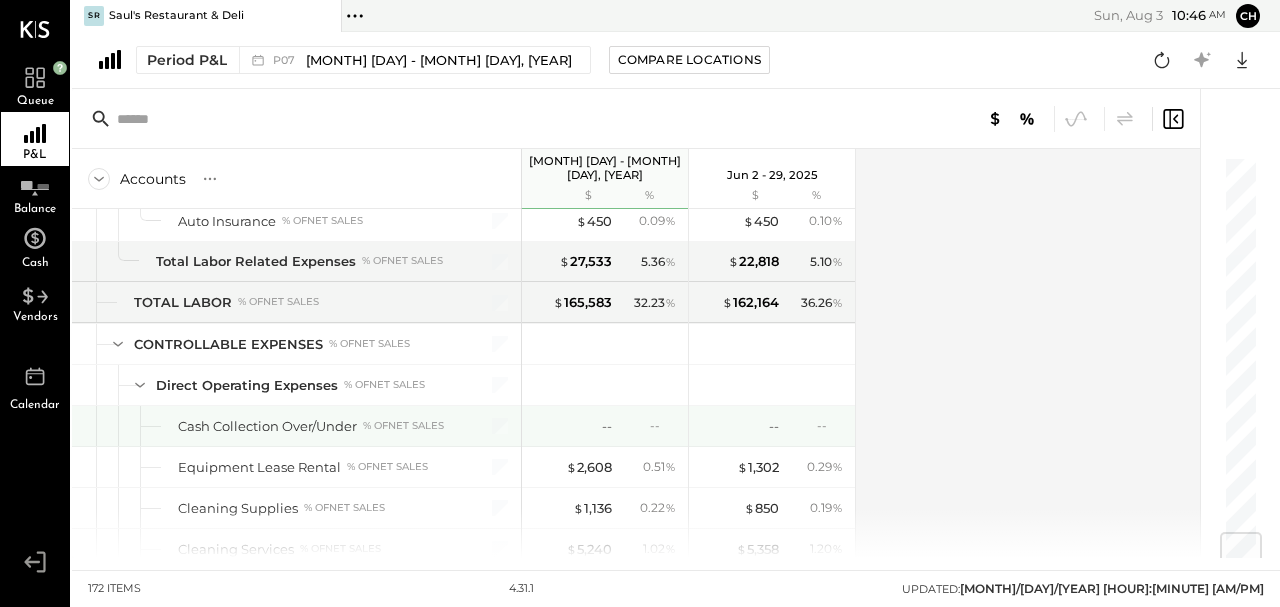 scroll, scrollTop: 3187, scrollLeft: 0, axis: vertical 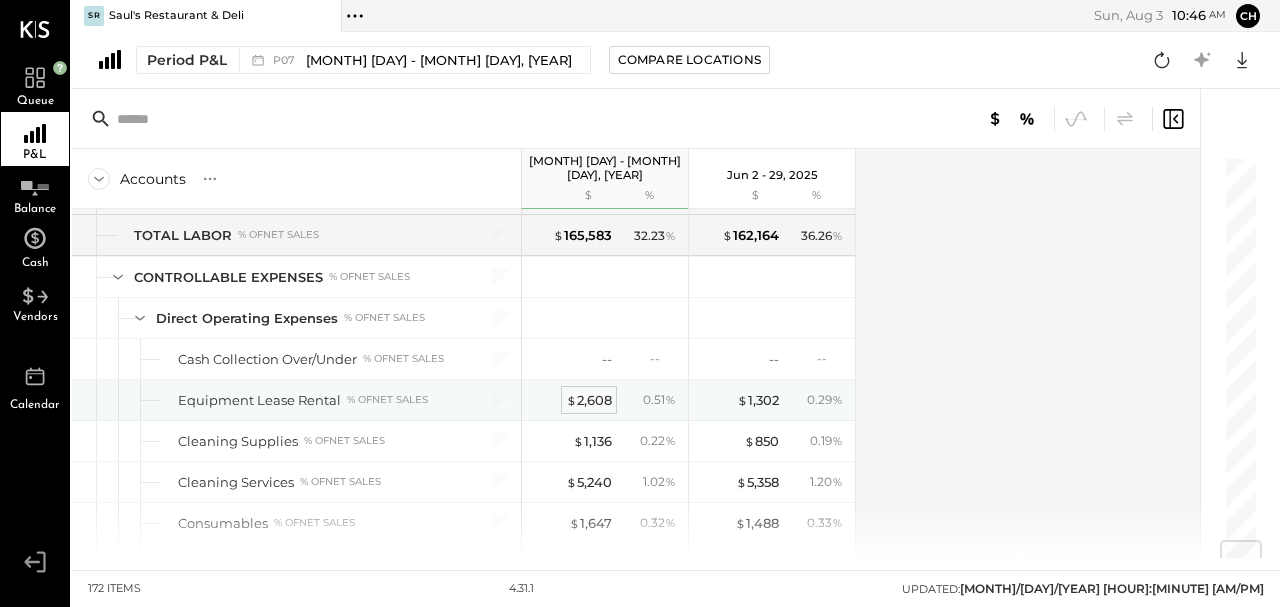 click on "$ 2,608" at bounding box center [589, 400] 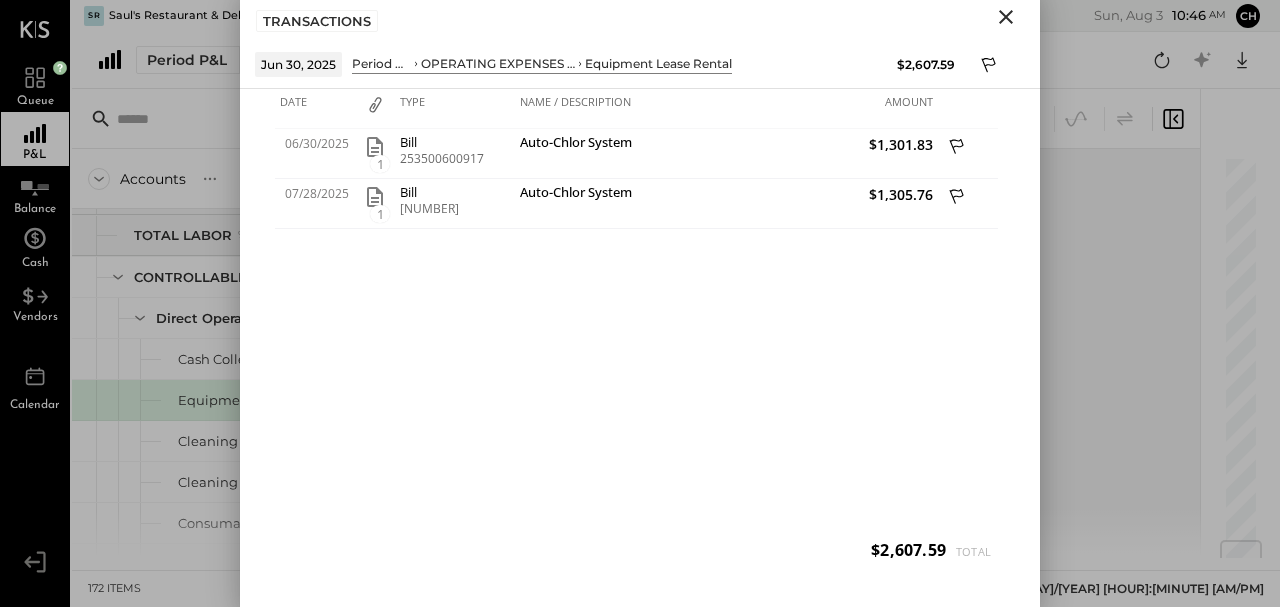click 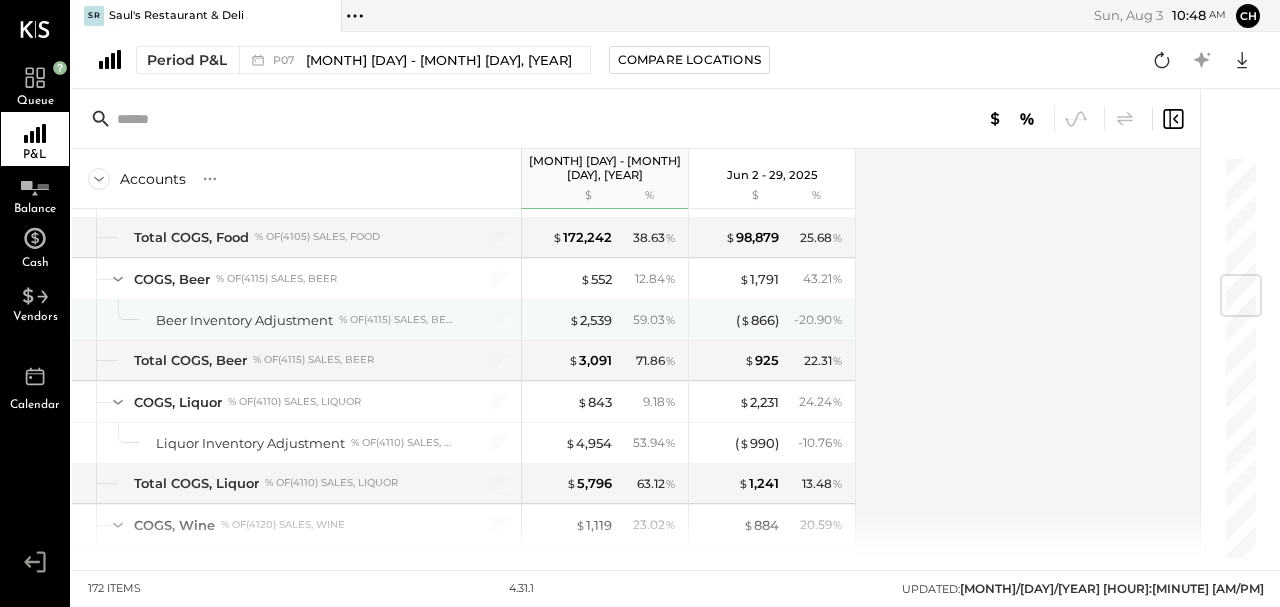 scroll, scrollTop: 987, scrollLeft: 0, axis: vertical 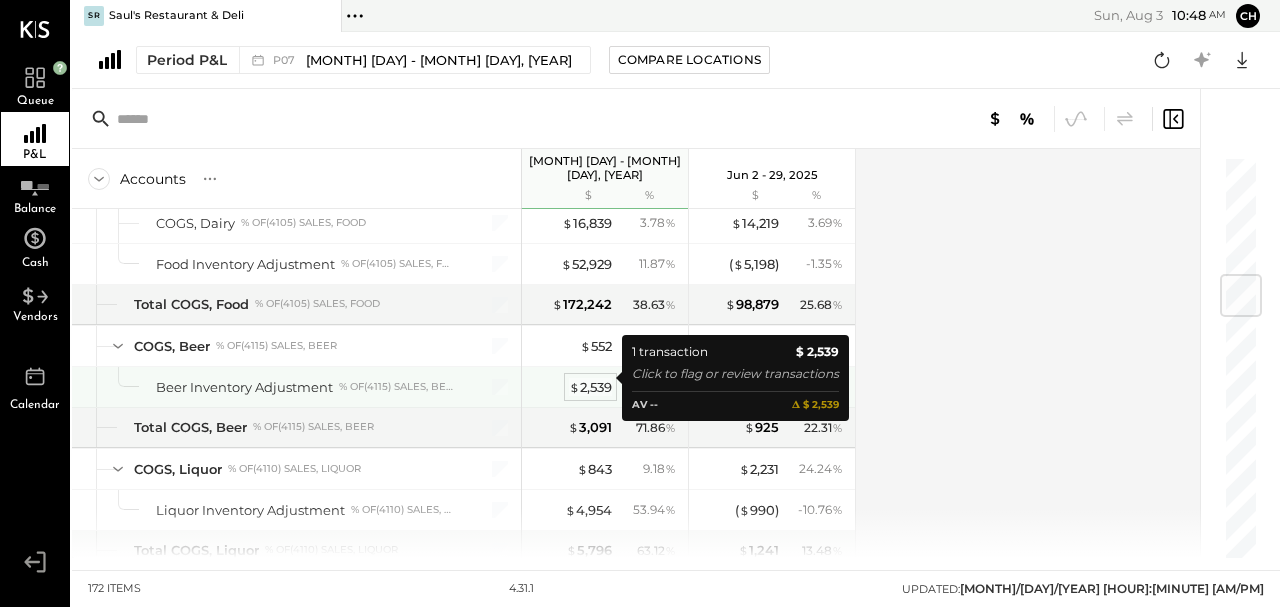 click on "$ 2,539" at bounding box center (590, 387) 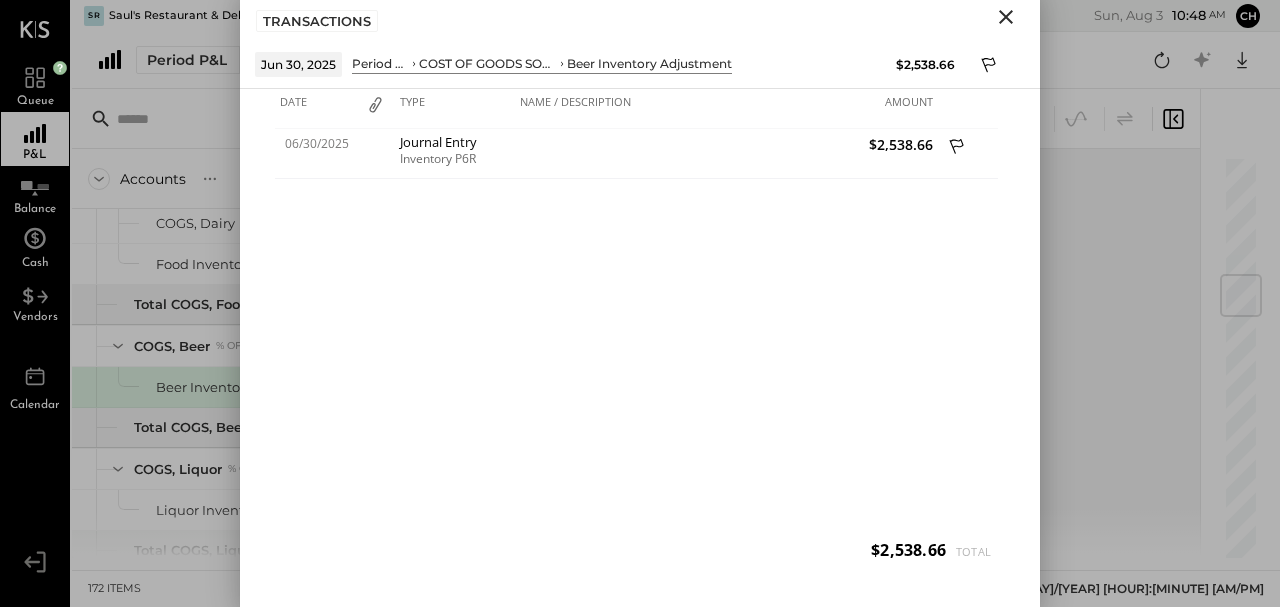 click 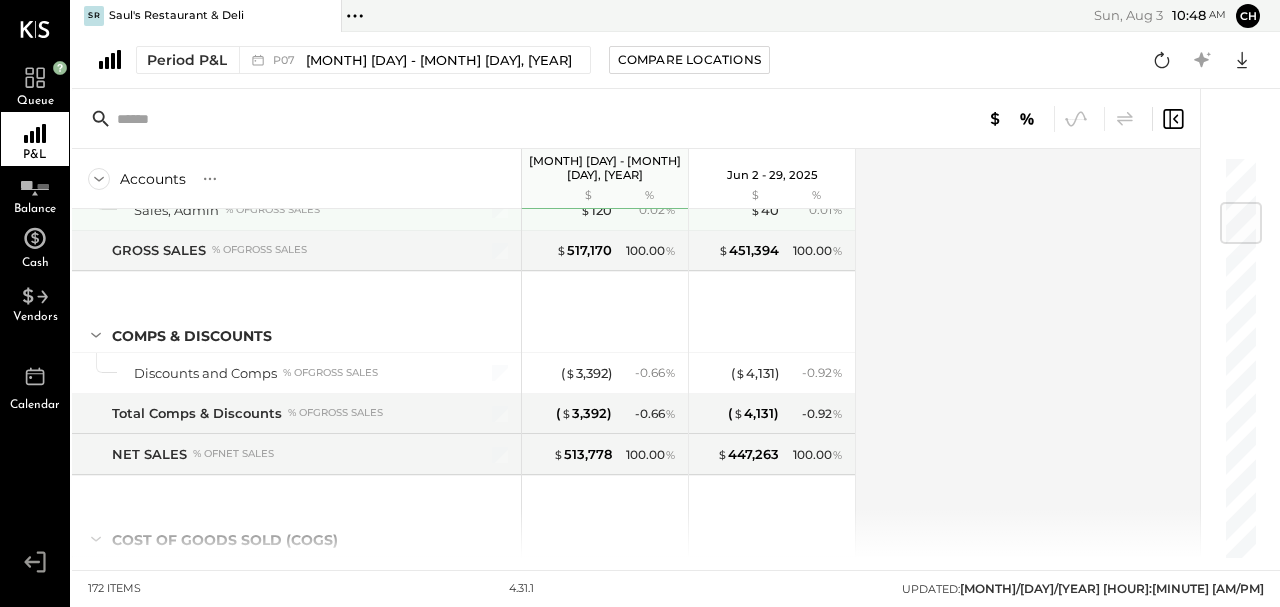 scroll, scrollTop: 320, scrollLeft: 0, axis: vertical 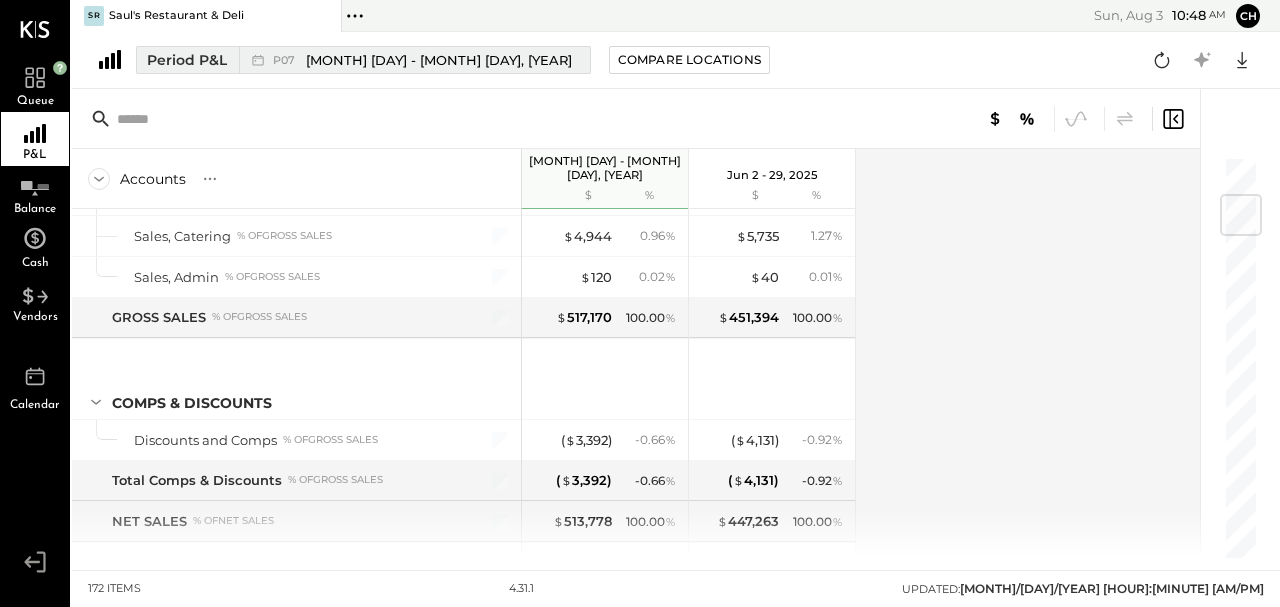 click on "[MONTH] [DAY] - [MONTH] [DAY], [YEAR]" at bounding box center (439, 60) 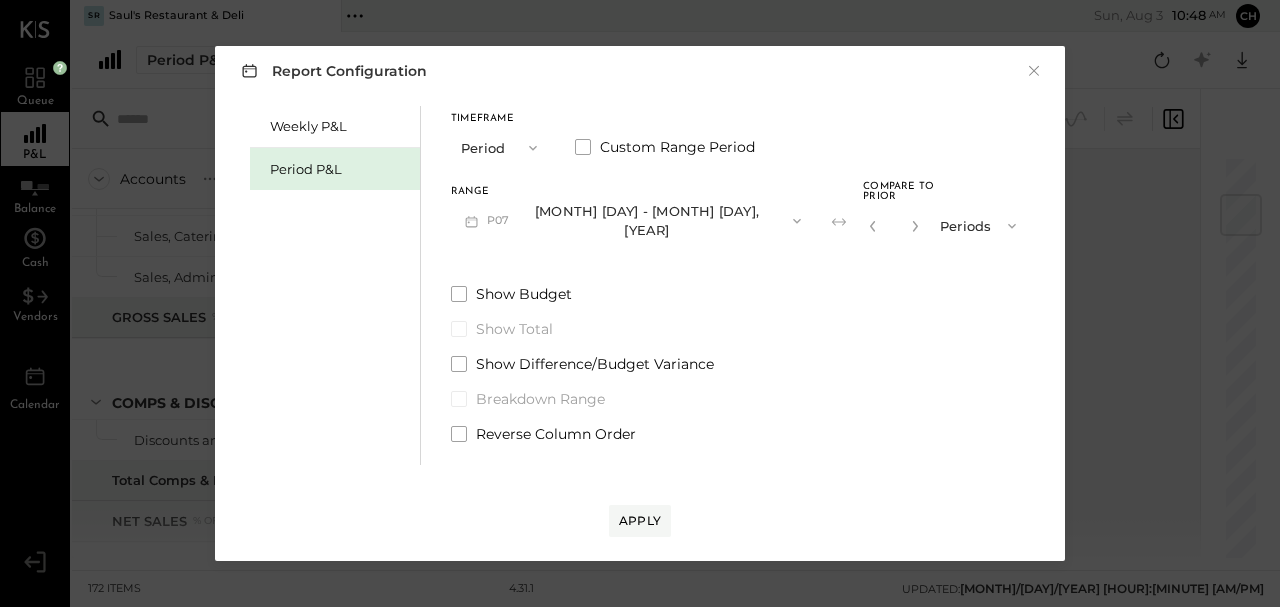 click on "P07" at bounding box center [501, 221] 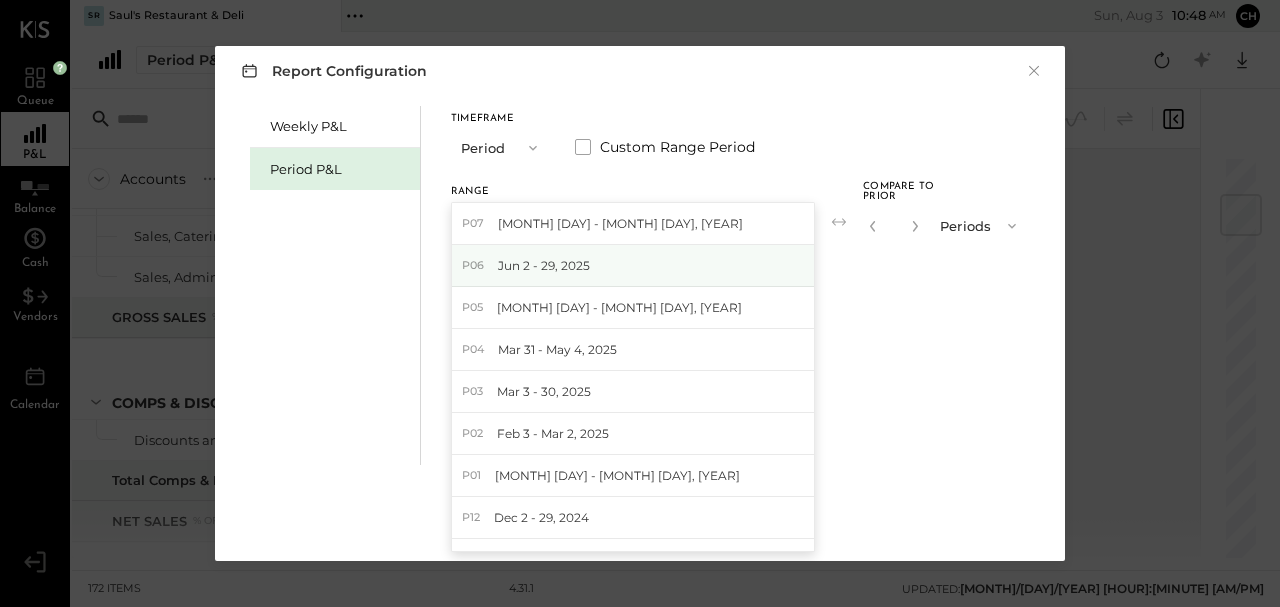 click on "P06   [MONTH] [DAY] - [MONTH] [DAY], [YEAR]" at bounding box center [633, 266] 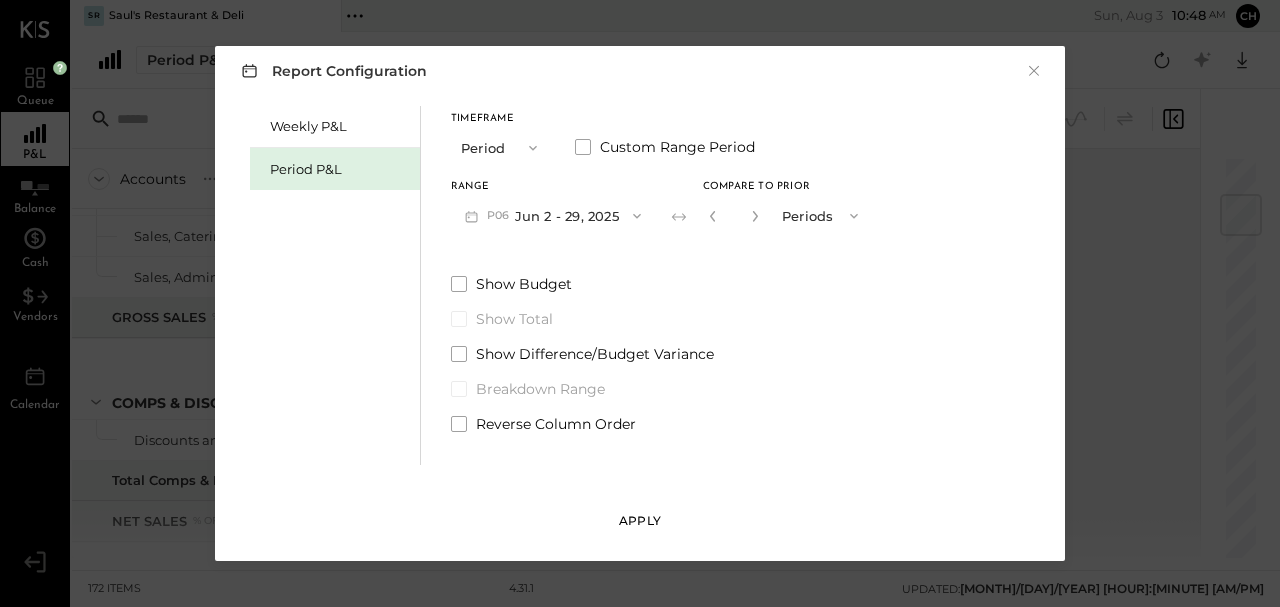 click on "Apply" at bounding box center (640, 520) 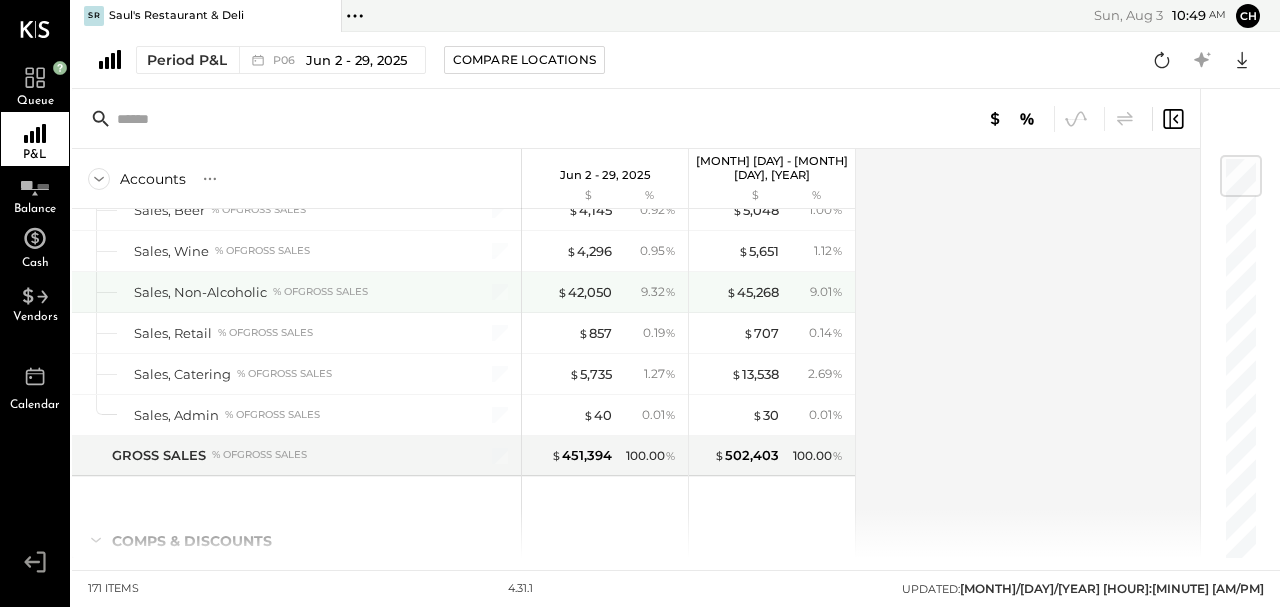 scroll, scrollTop: 0, scrollLeft: 0, axis: both 